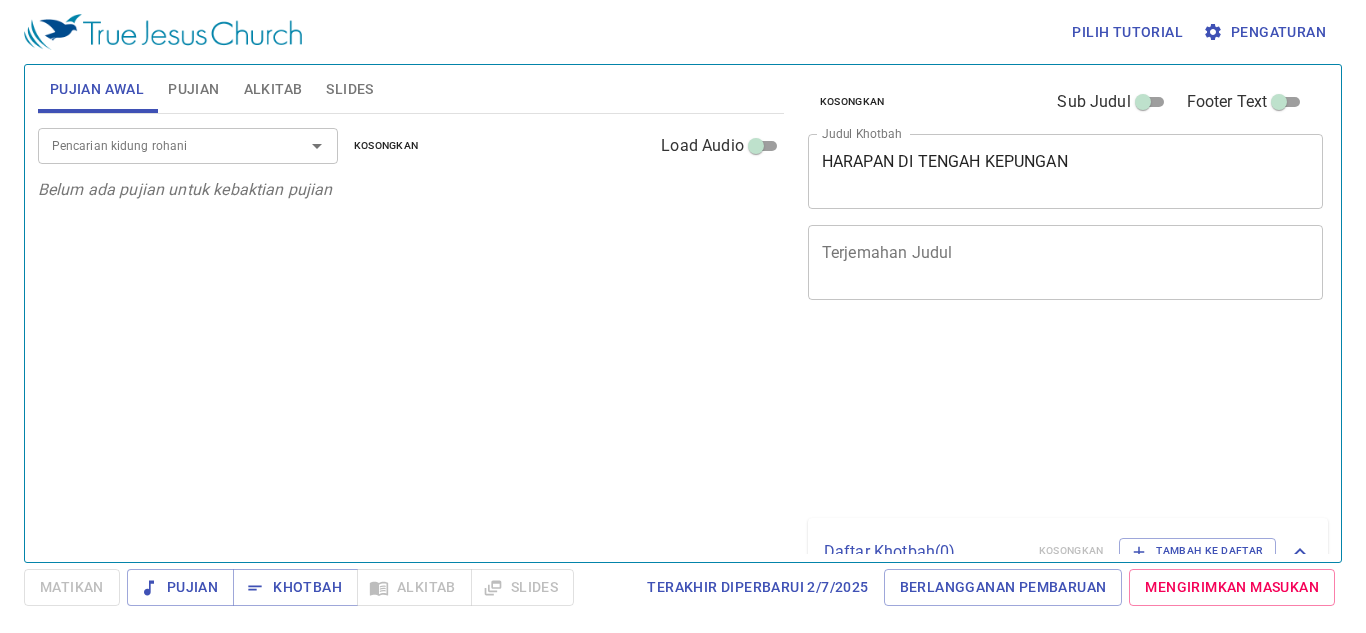 scroll, scrollTop: 0, scrollLeft: 0, axis: both 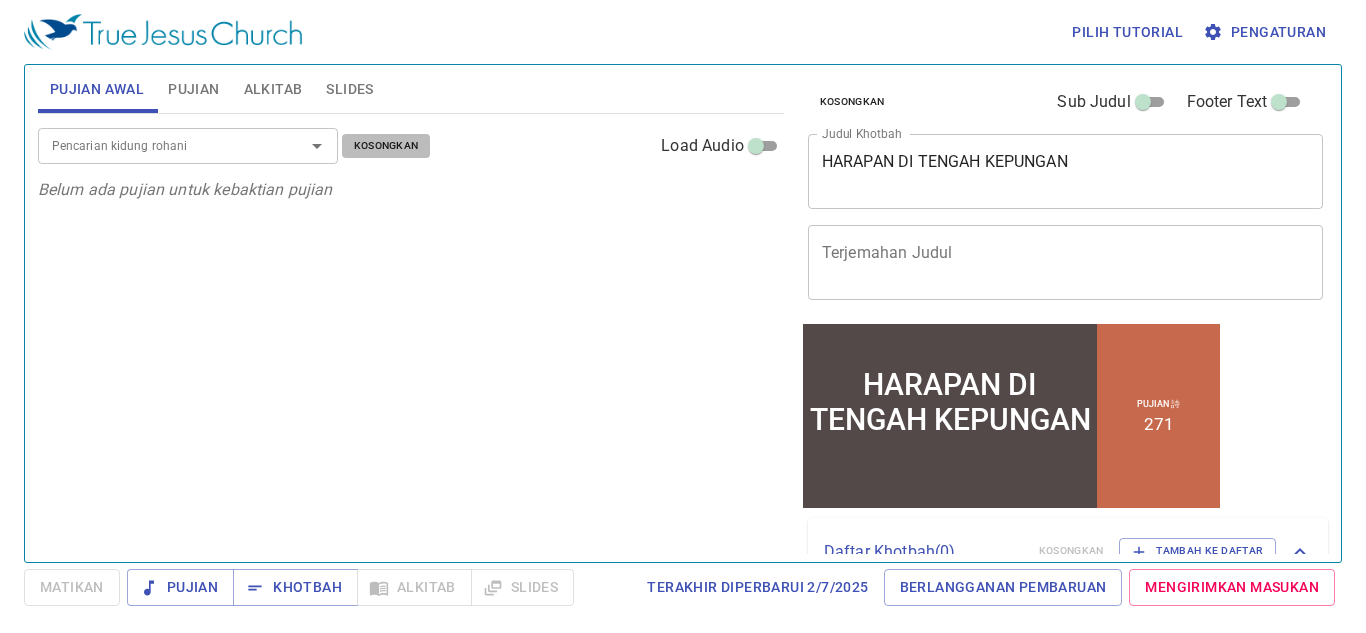 click on "Kosongkan" at bounding box center (386, 146) 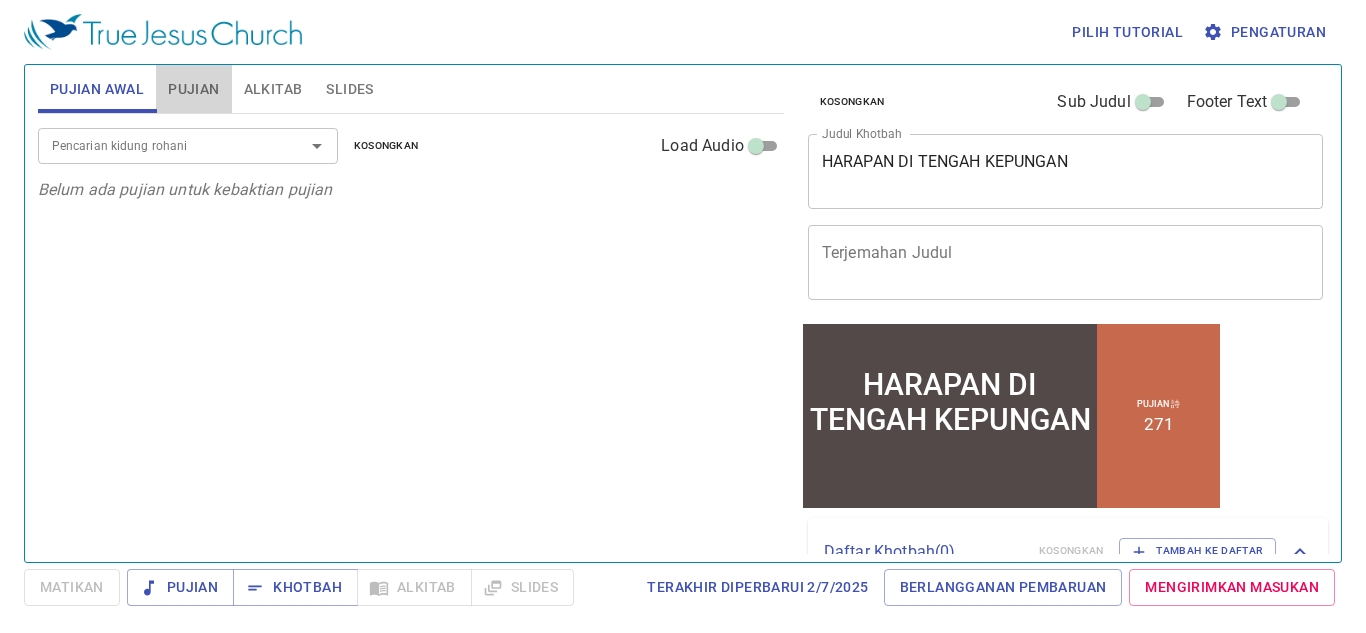 click on "Pujian" at bounding box center (193, 89) 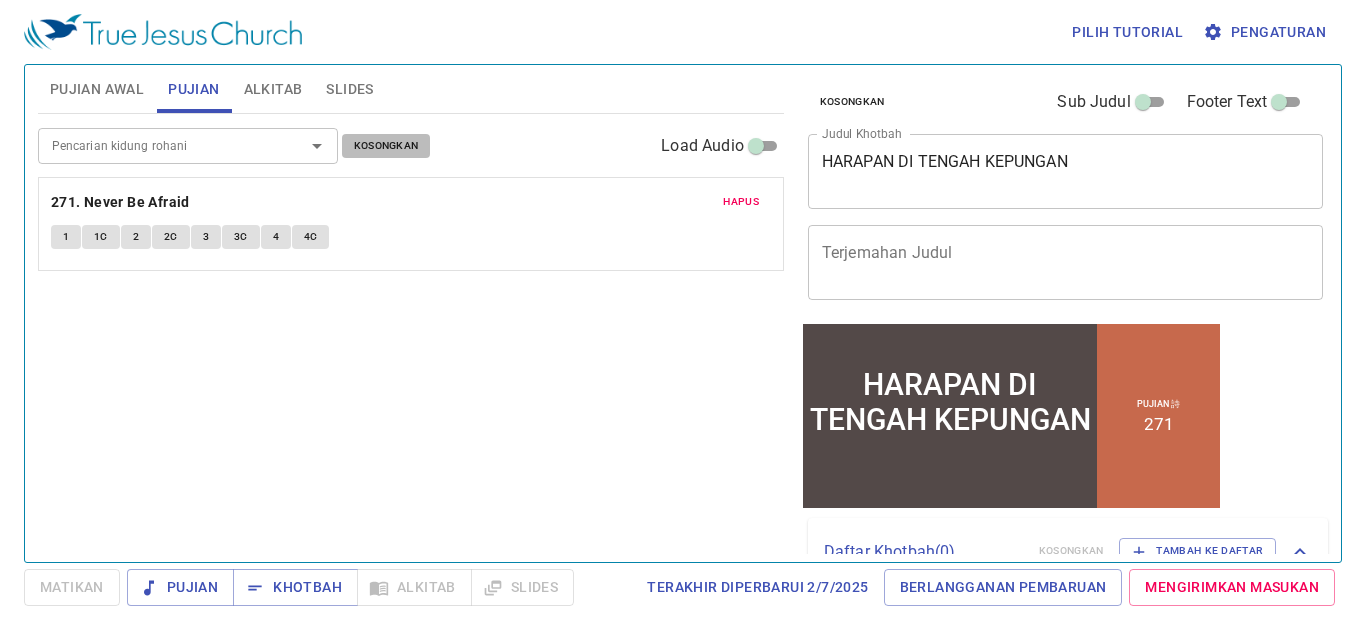 click on "Kosongkan" at bounding box center (386, 146) 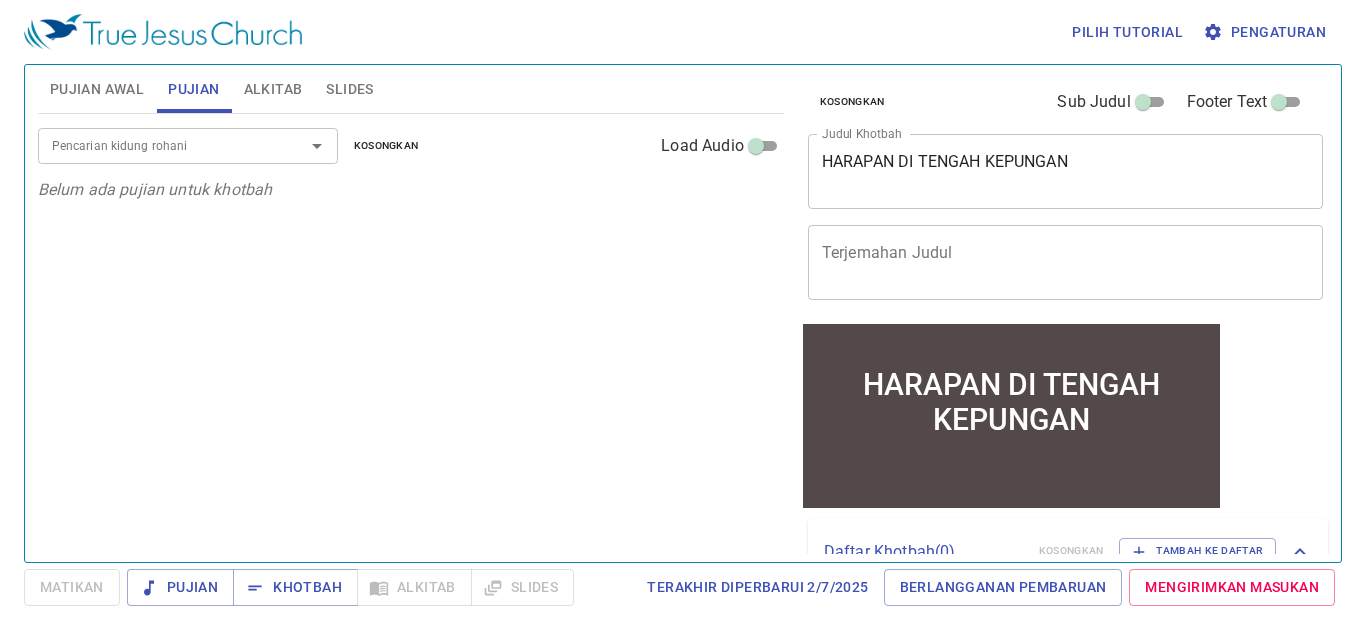 click on "HARAPAN DI TENGAH KEPUNGAN" at bounding box center [1066, 171] 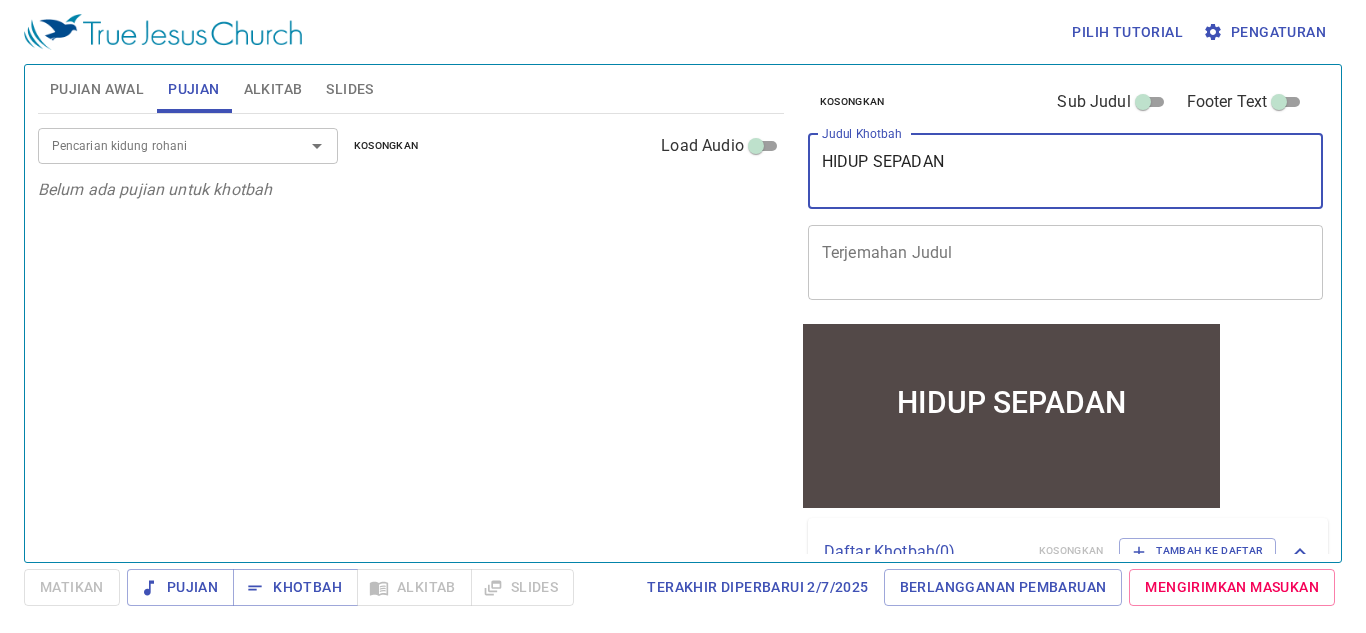 type on "HIDUP SEPADAN D" 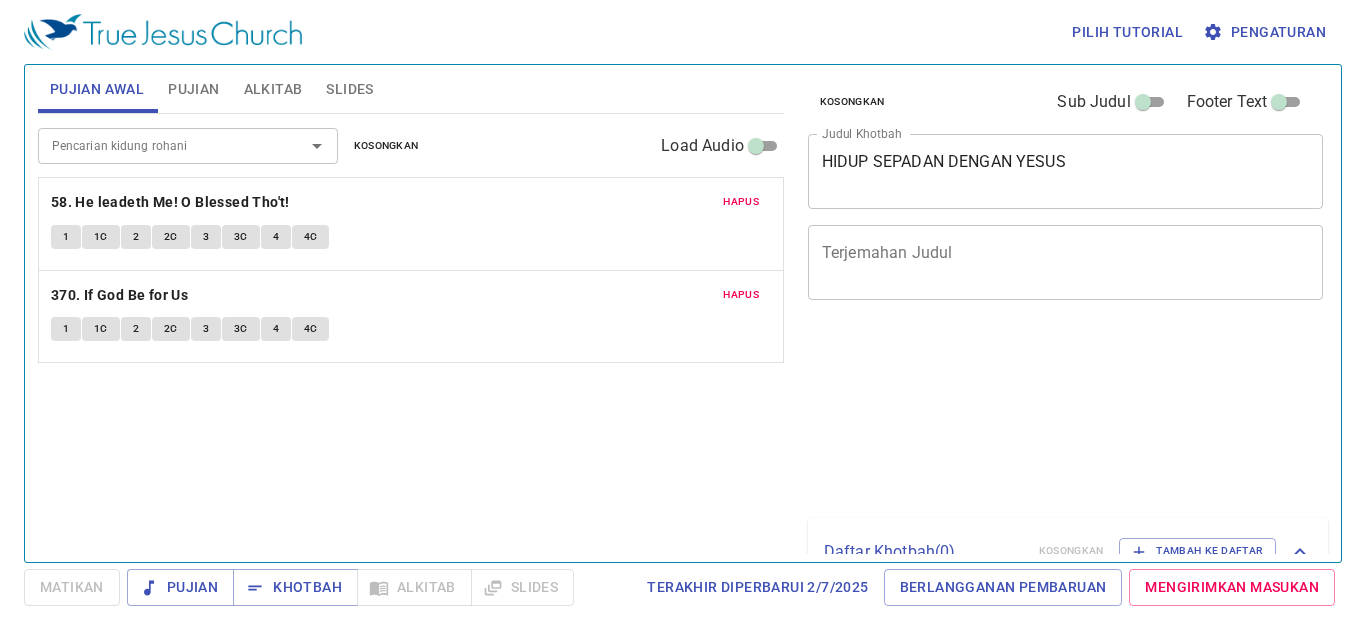 scroll, scrollTop: 0, scrollLeft: 0, axis: both 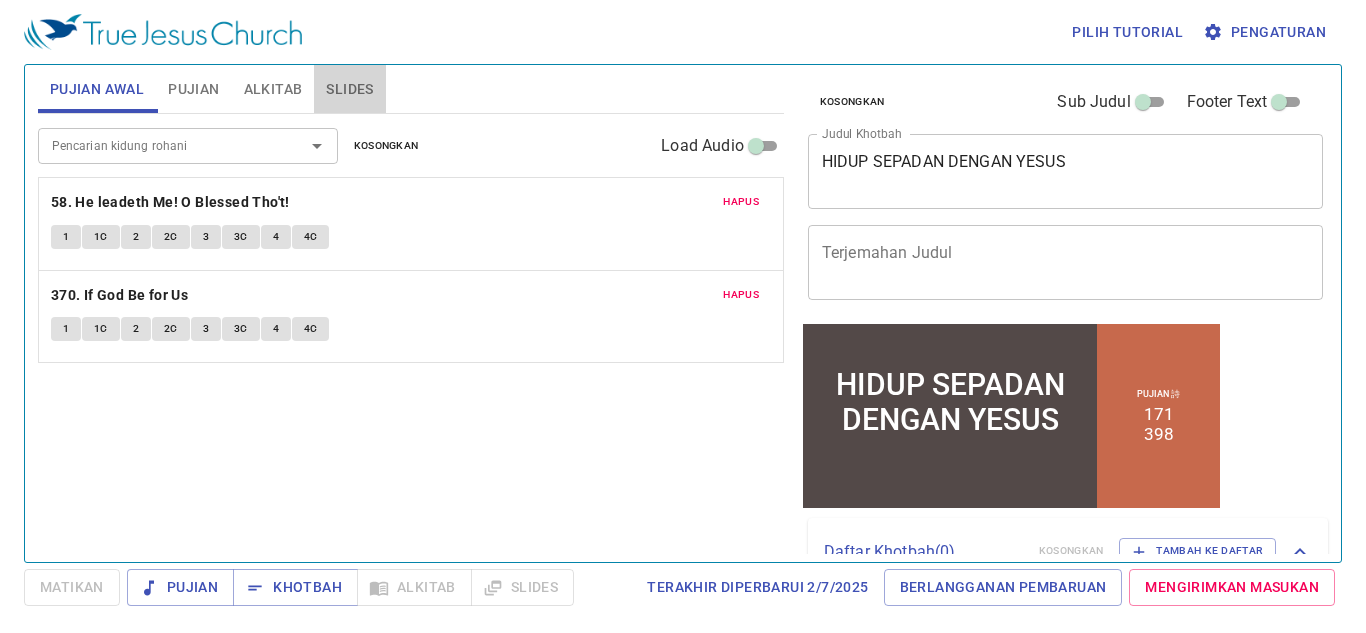 click on "Slides" at bounding box center (349, 89) 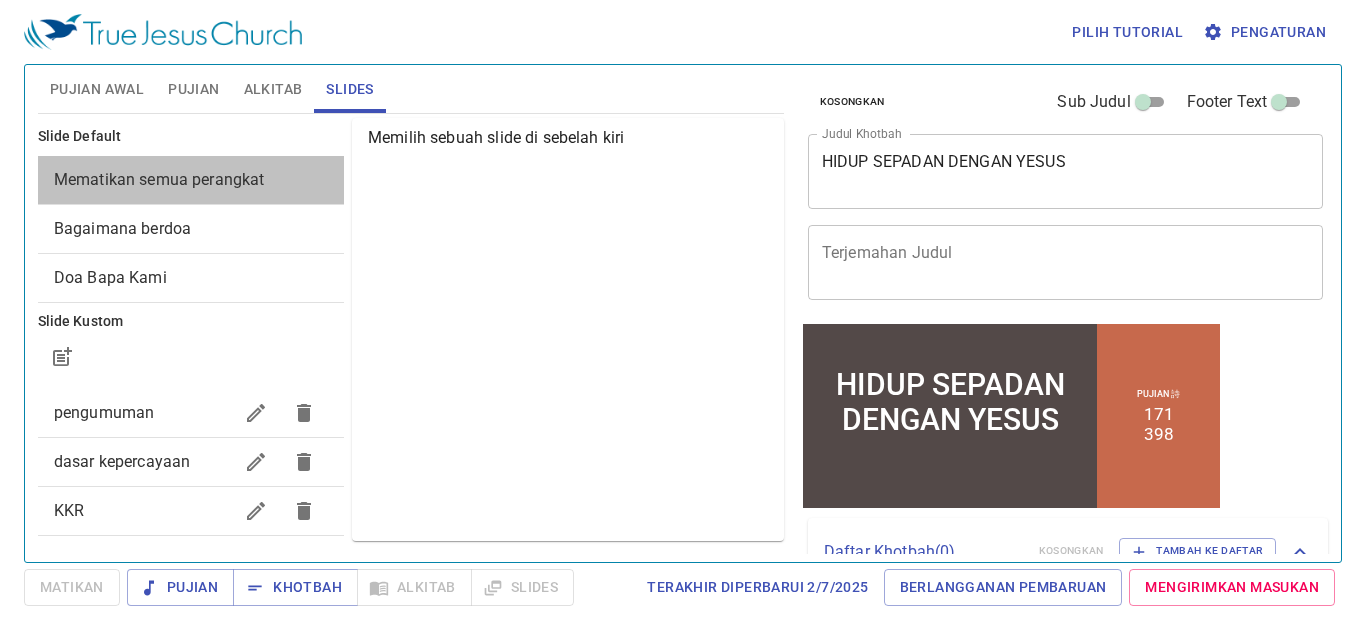 click on "Mematikan semua perangkat" at bounding box center (159, 179) 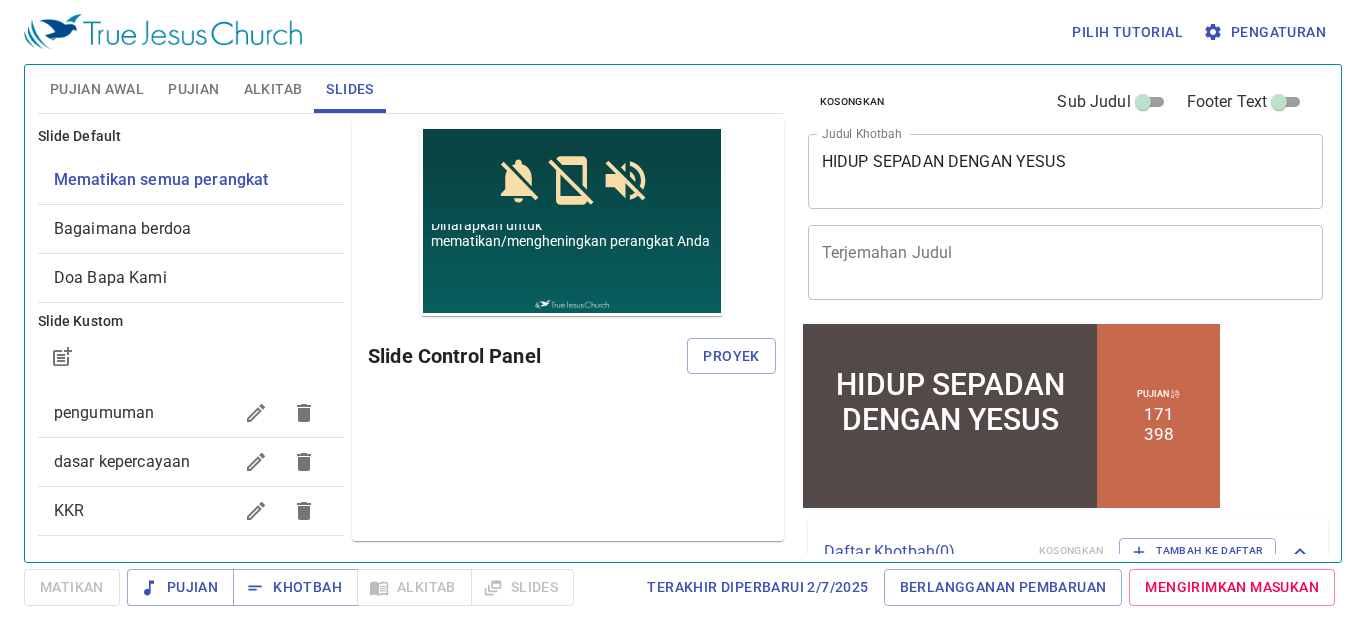 scroll, scrollTop: 0, scrollLeft: 0, axis: both 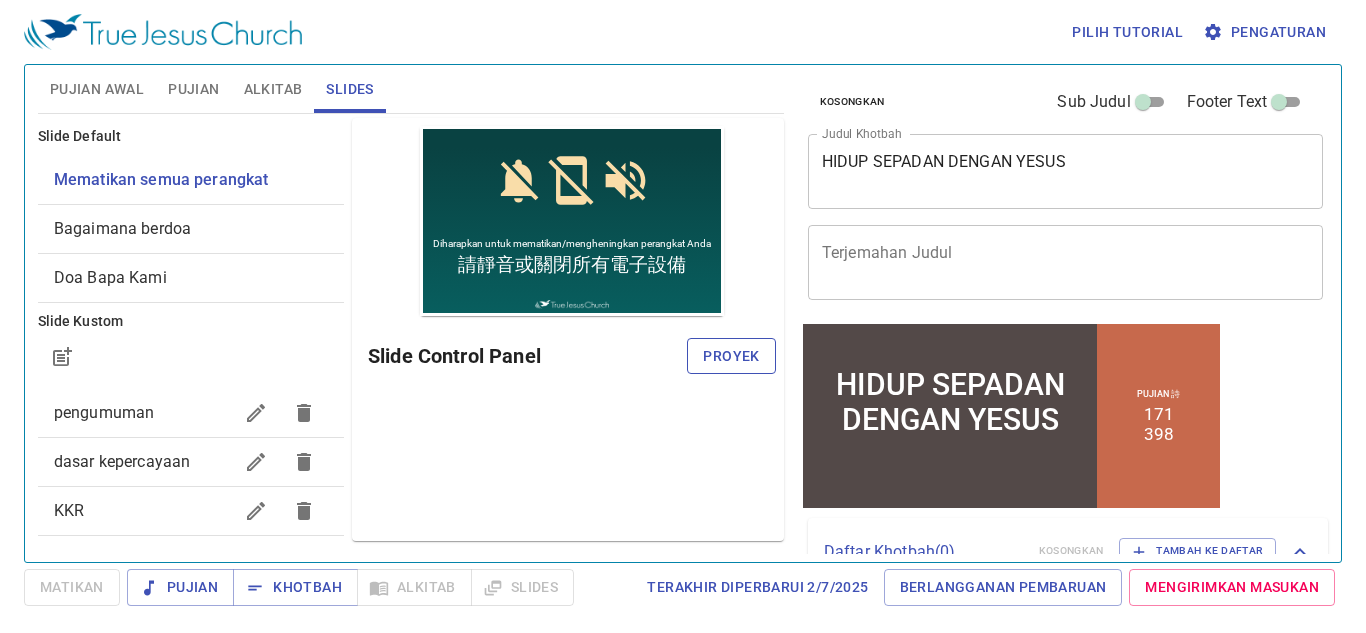 click on "Proyek" at bounding box center (731, 356) 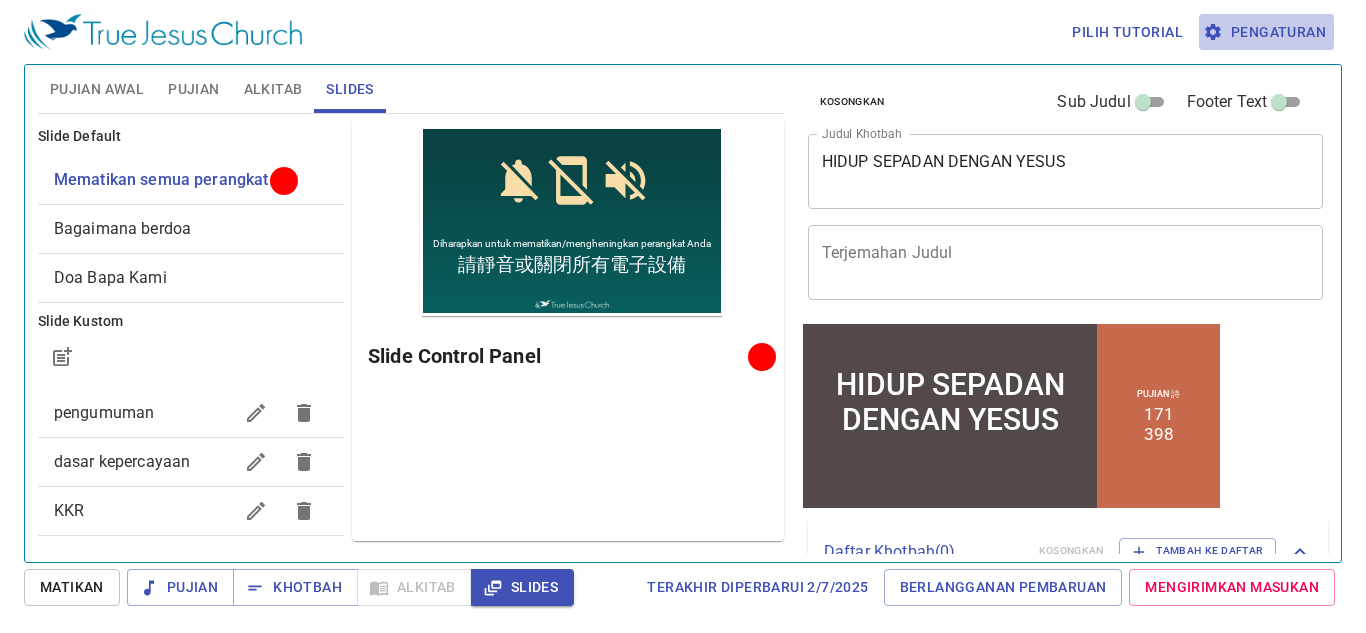 click on "Pengaturan" at bounding box center [1266, 32] 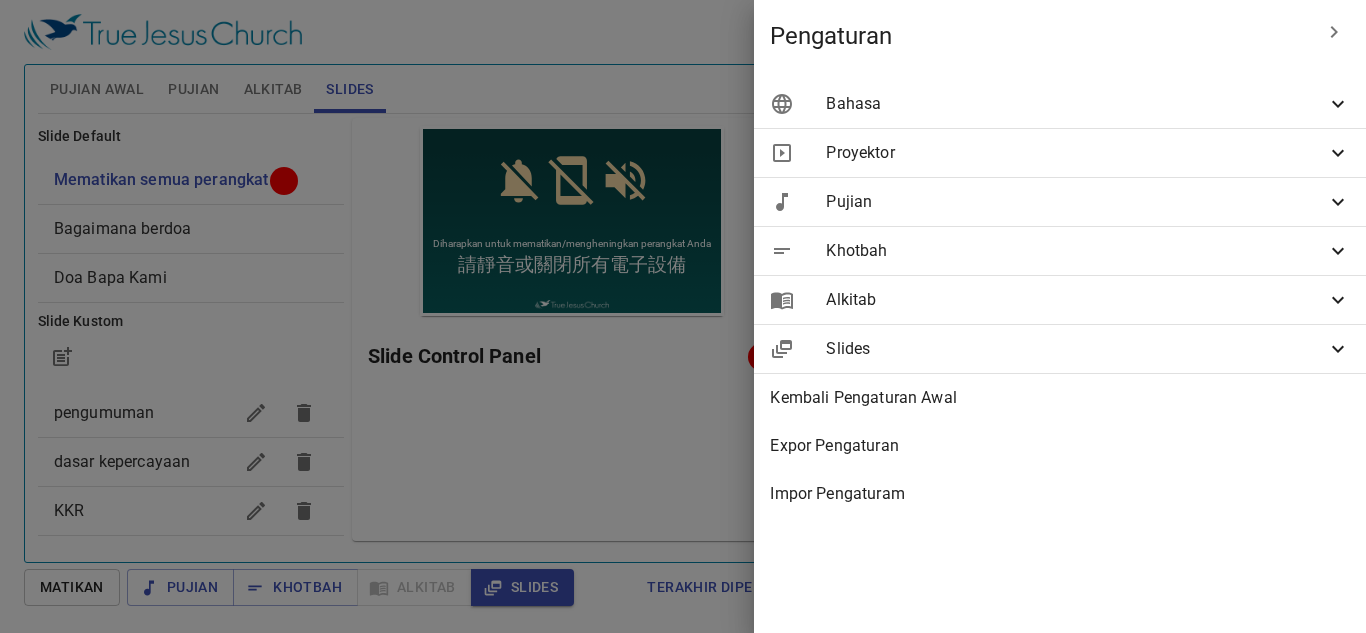 click on "Bahasa" at bounding box center [1060, 104] 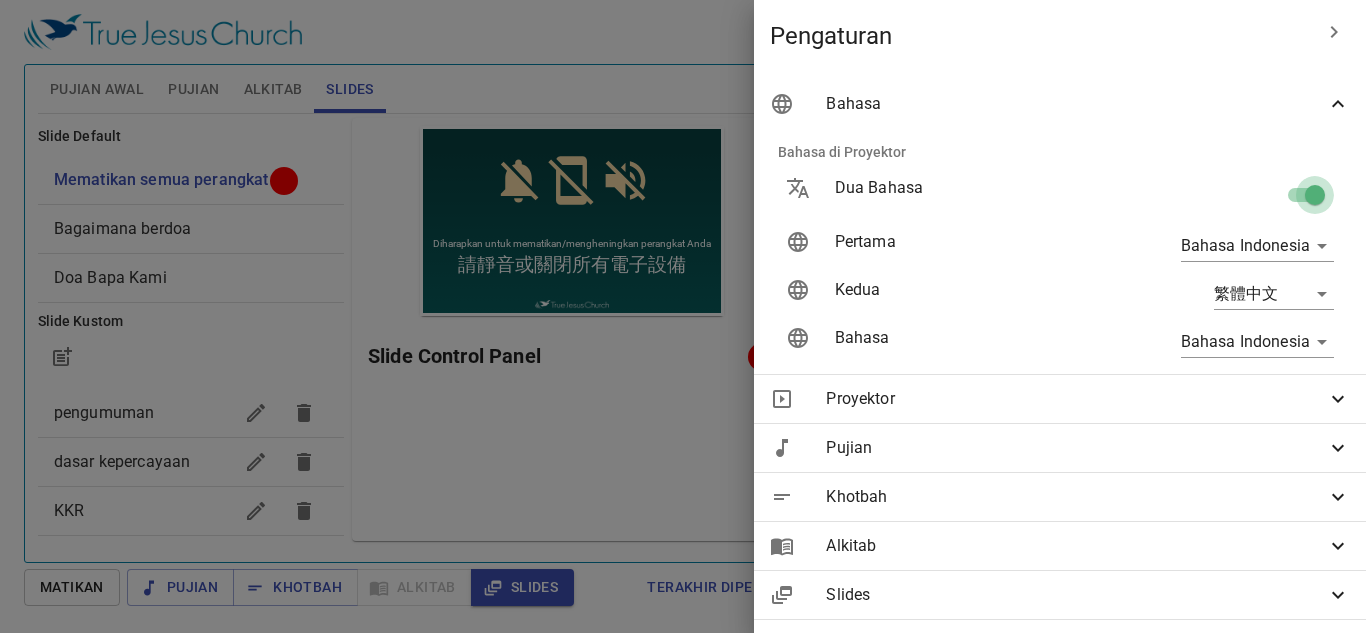 click at bounding box center [1315, 199] 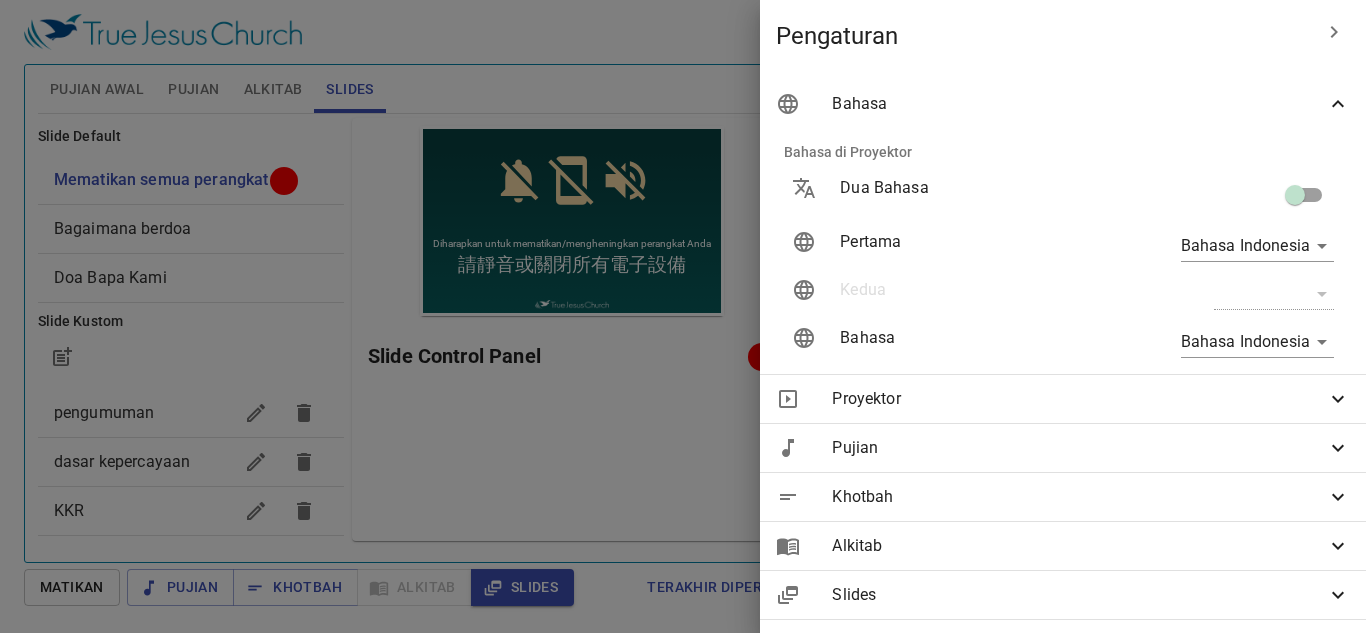 click at bounding box center (683, 316) 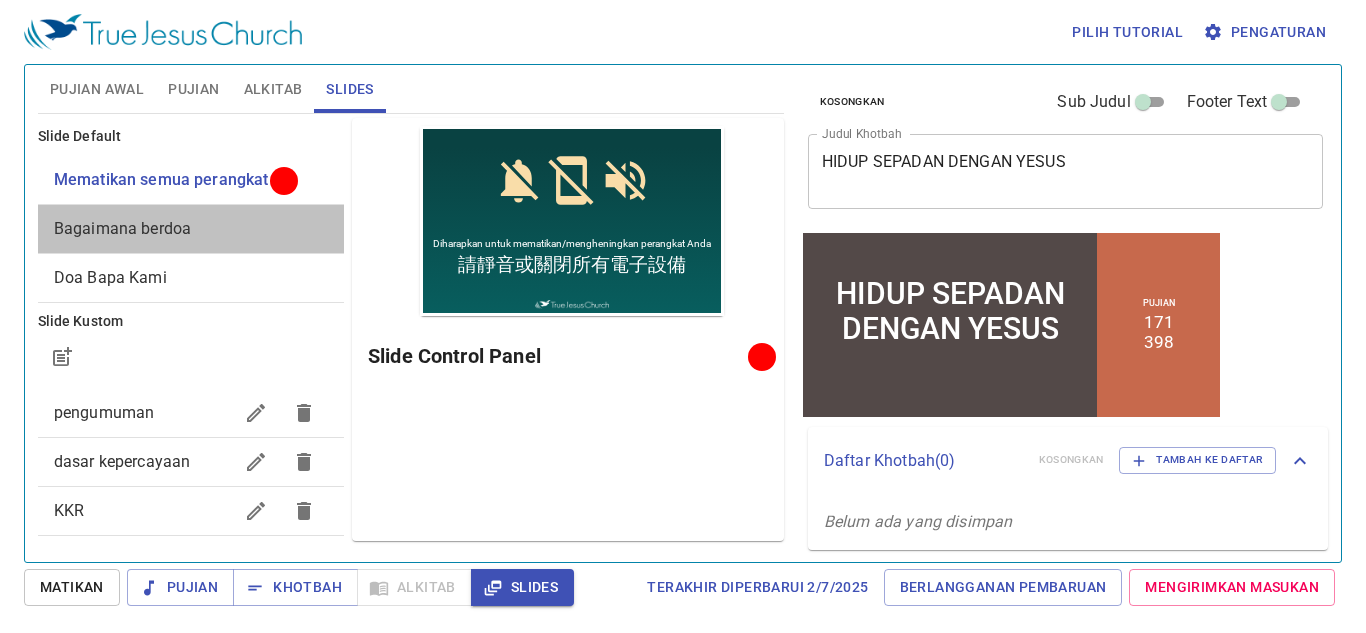 click on "Bagaimana berdoa" at bounding box center [191, 229] 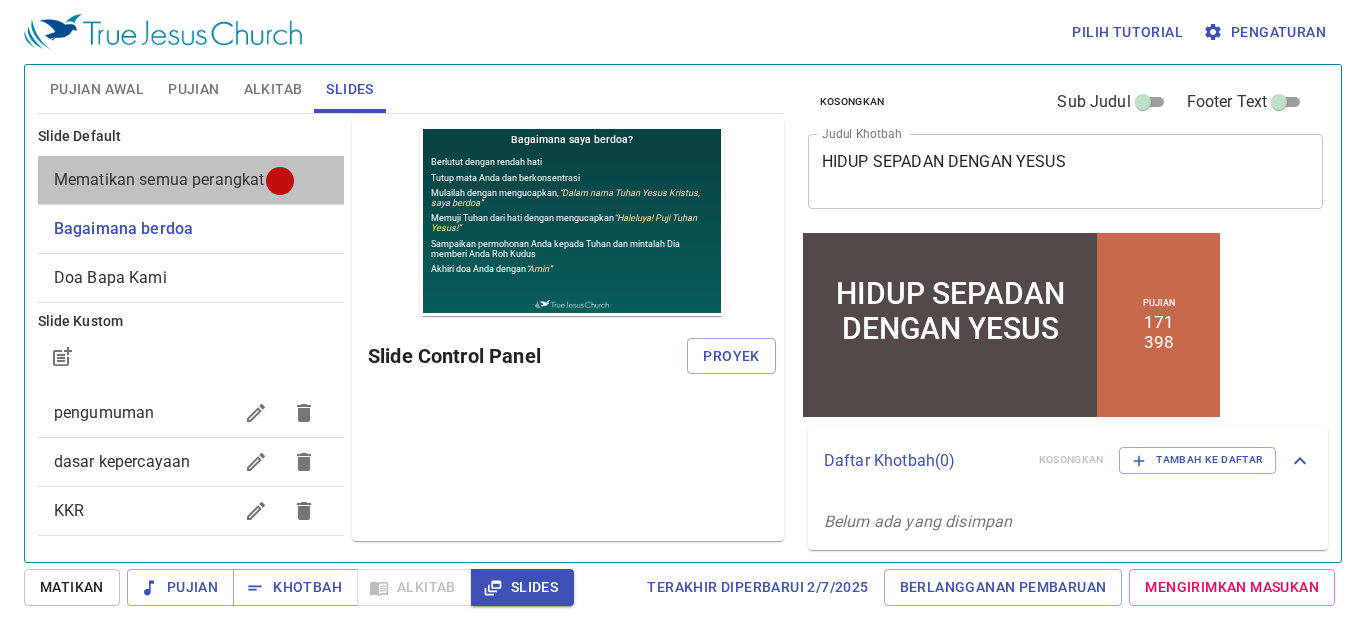 click on "Mematikan semua perangkat" at bounding box center [159, 179] 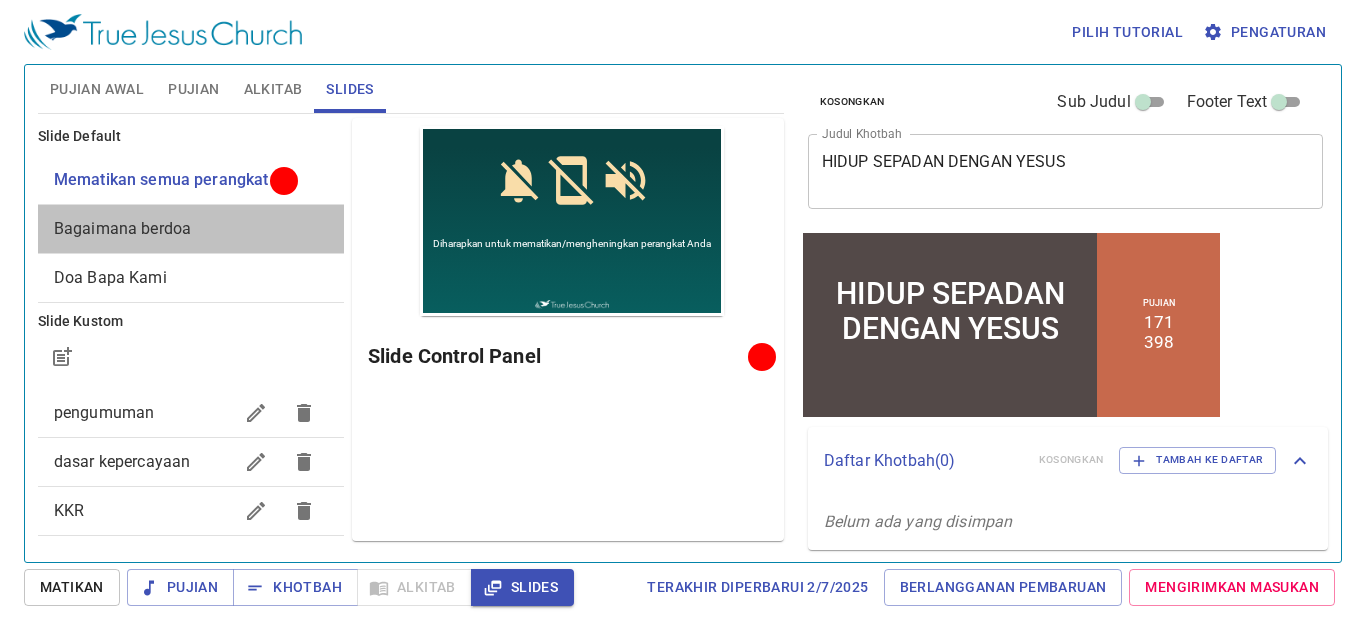 click on "Bagaimana berdoa" at bounding box center (191, 229) 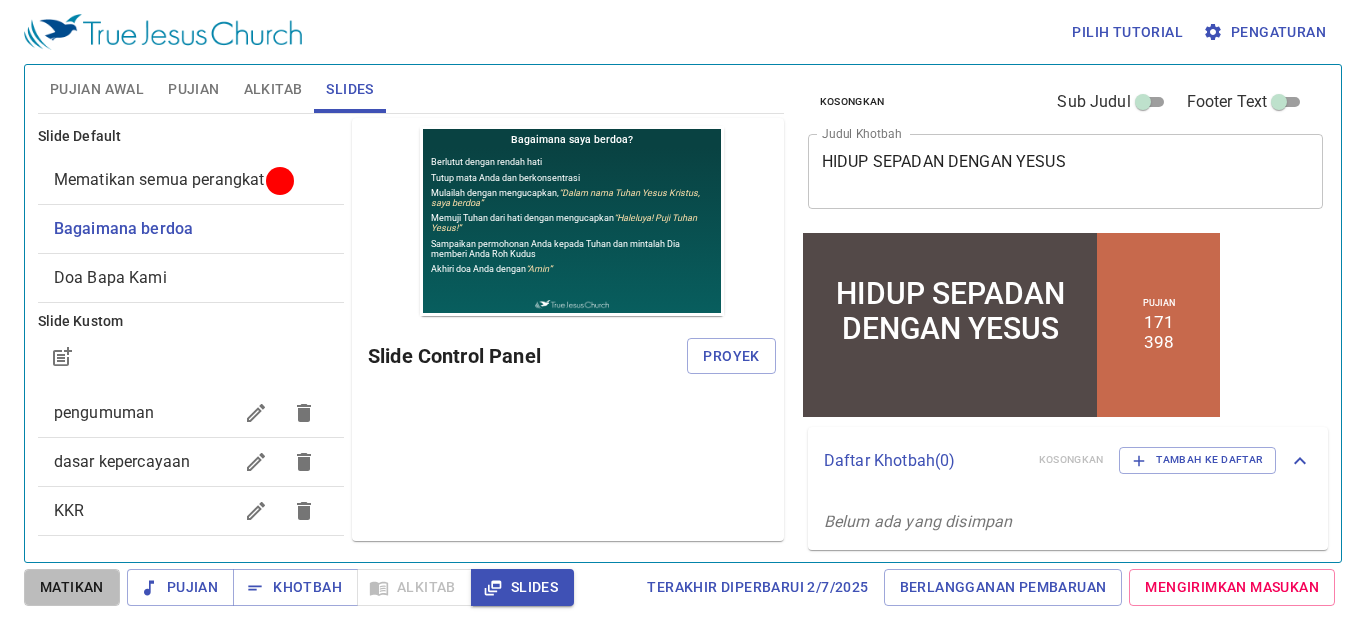 click on "Matikan" at bounding box center [72, 587] 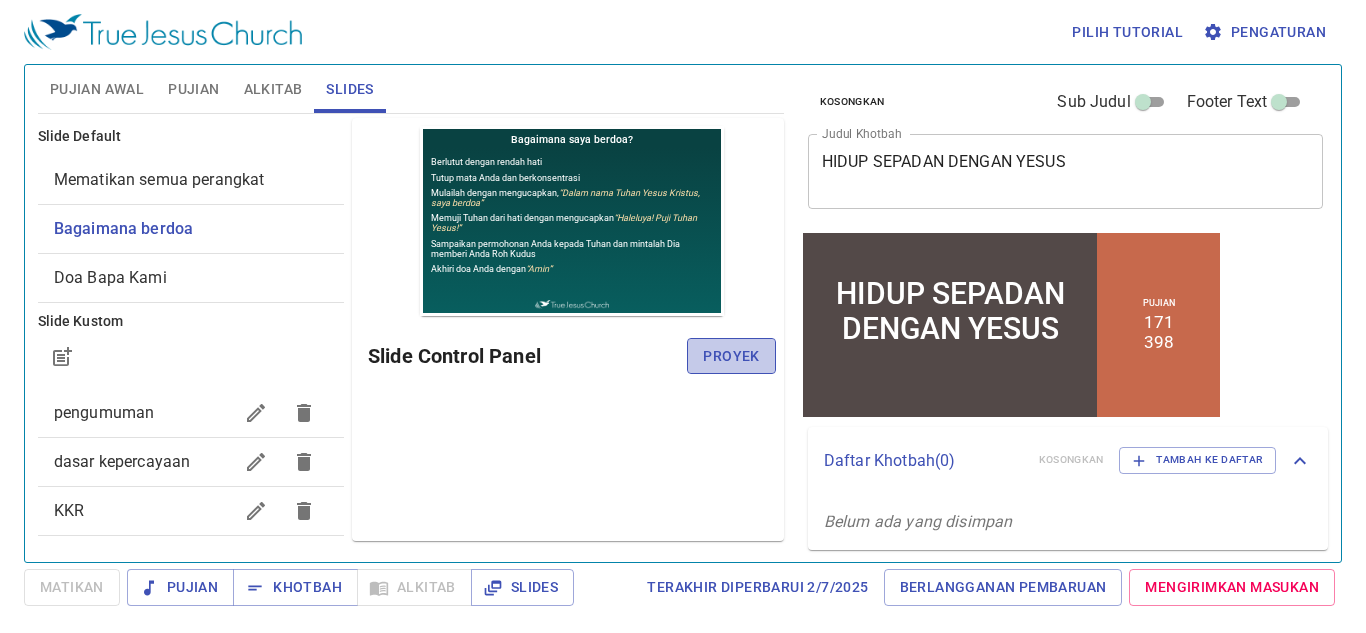 click on "Proyek" at bounding box center (731, 356) 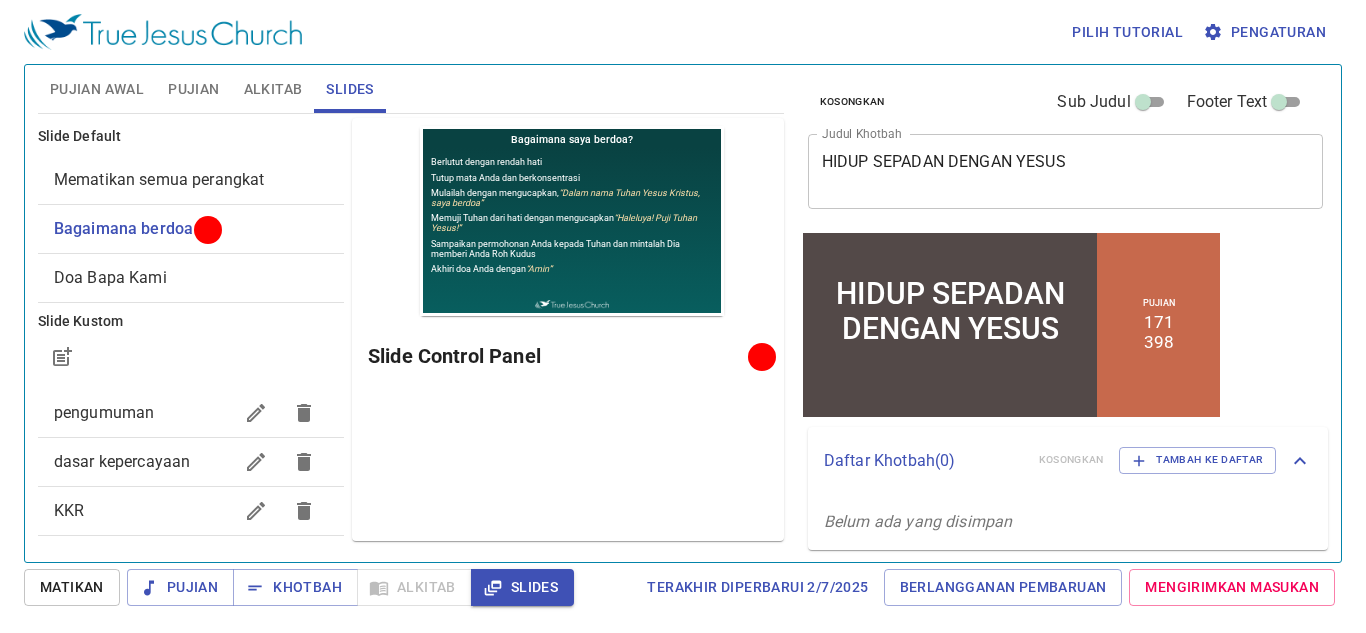 click on "Alkitab" at bounding box center (273, 89) 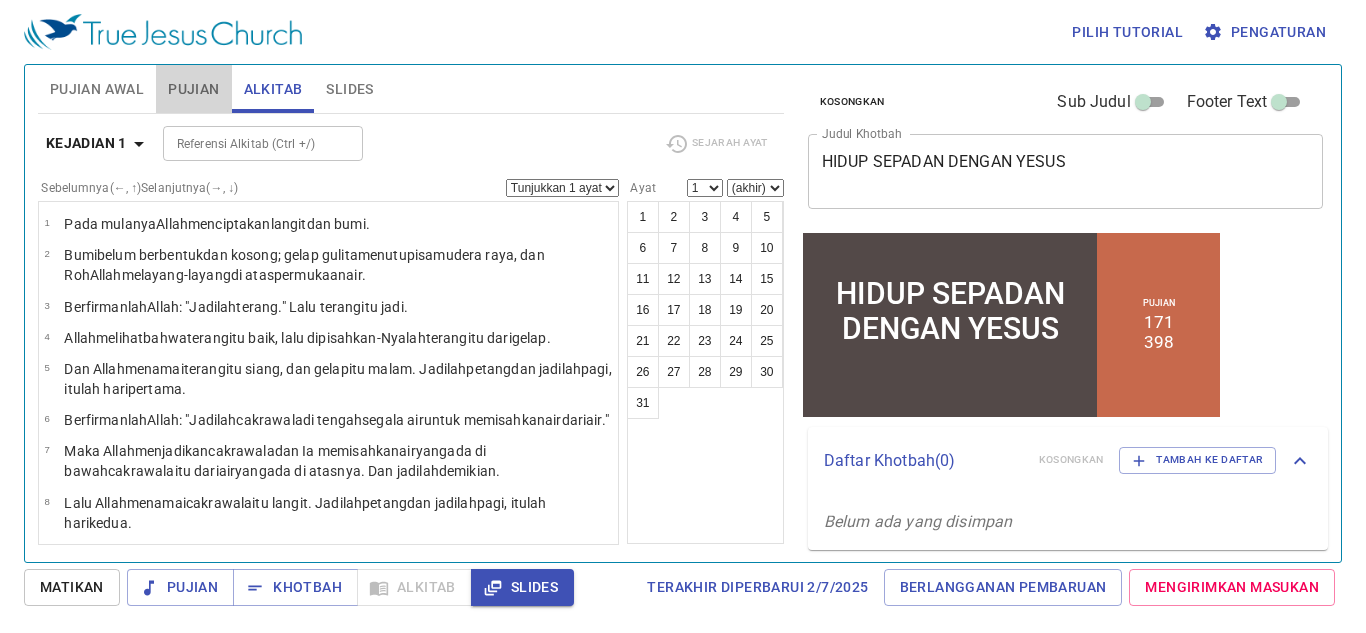 click on "Pujian" at bounding box center (193, 89) 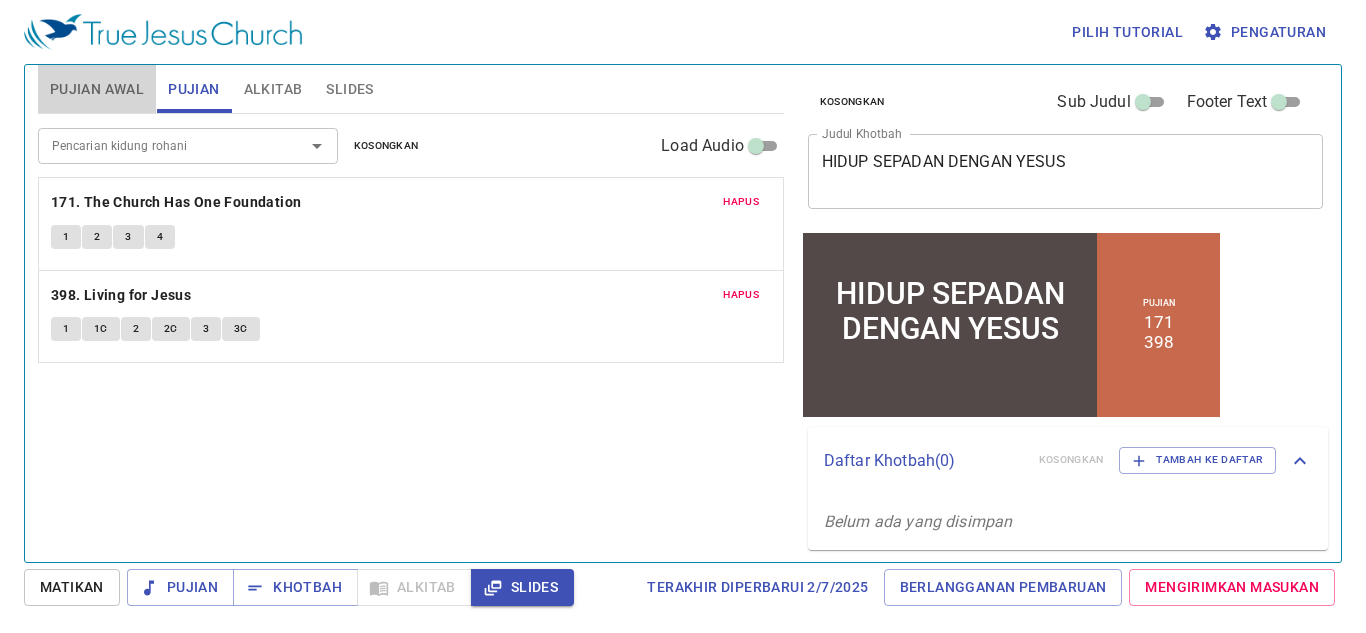 click on "Pujian Awal" at bounding box center (97, 89) 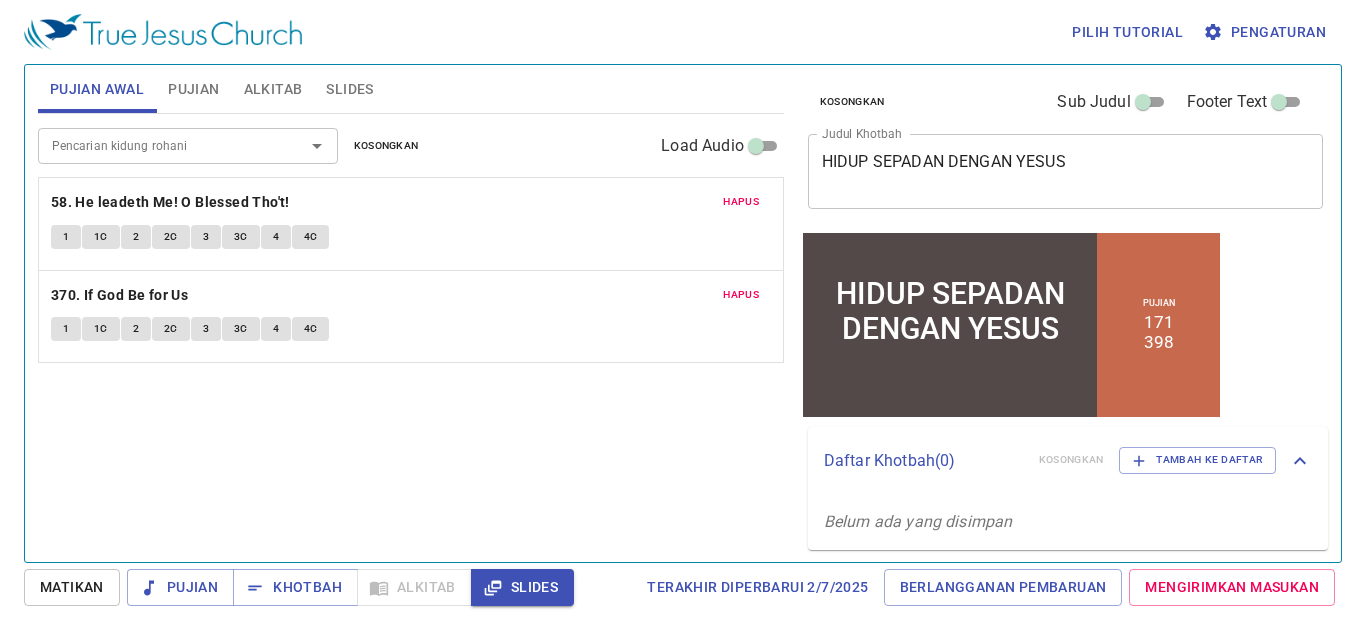 click on "Pencarian kidung rohani" at bounding box center (158, 145) 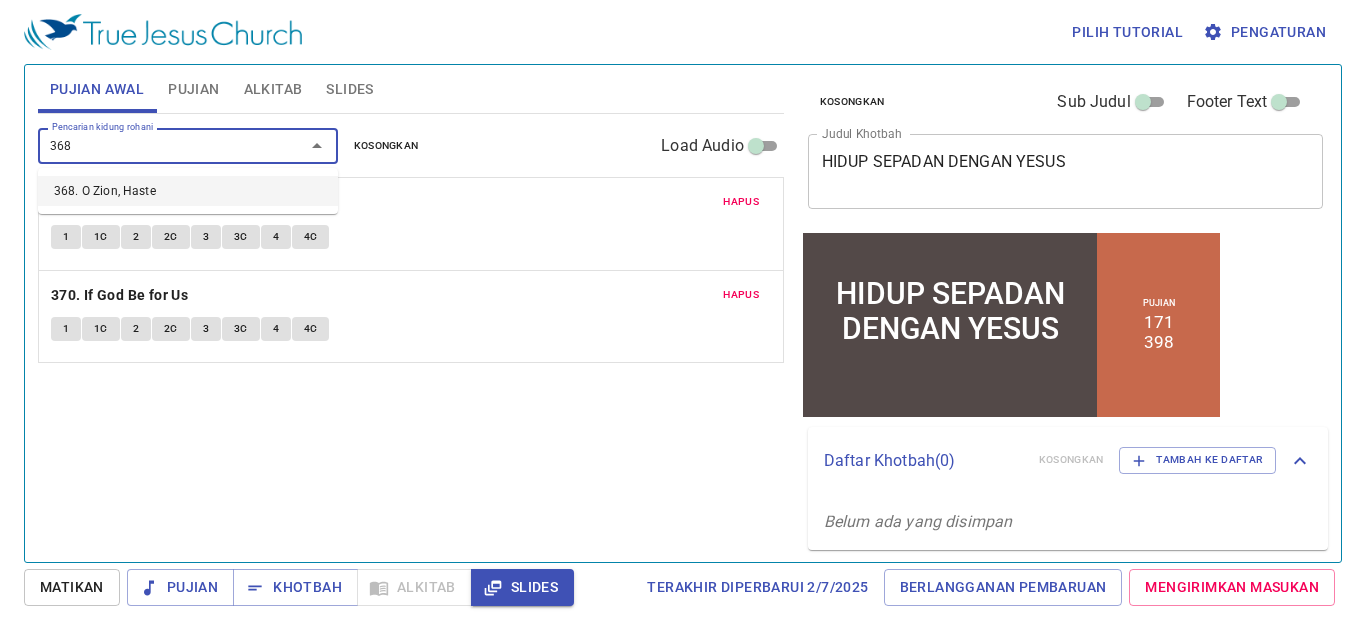 type on "368. O Zion, Haste" 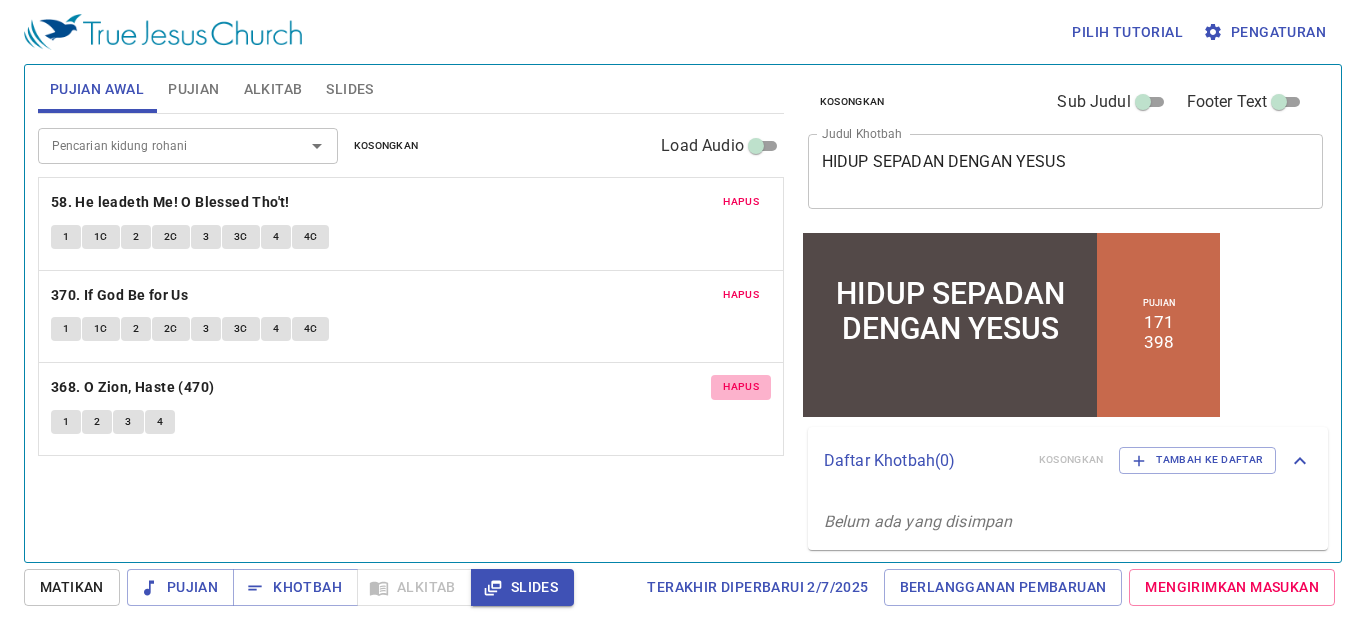 click on "Hapus" at bounding box center [741, 387] 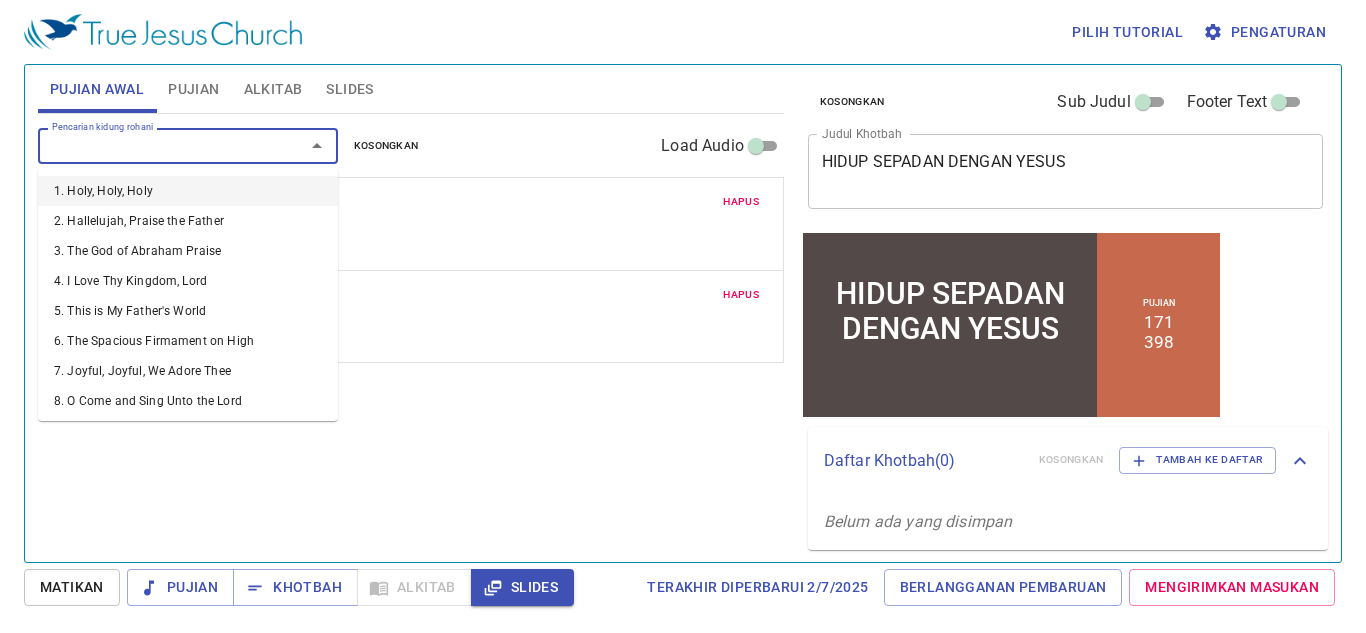 click on "Pencarian kidung rohani" at bounding box center (158, 145) 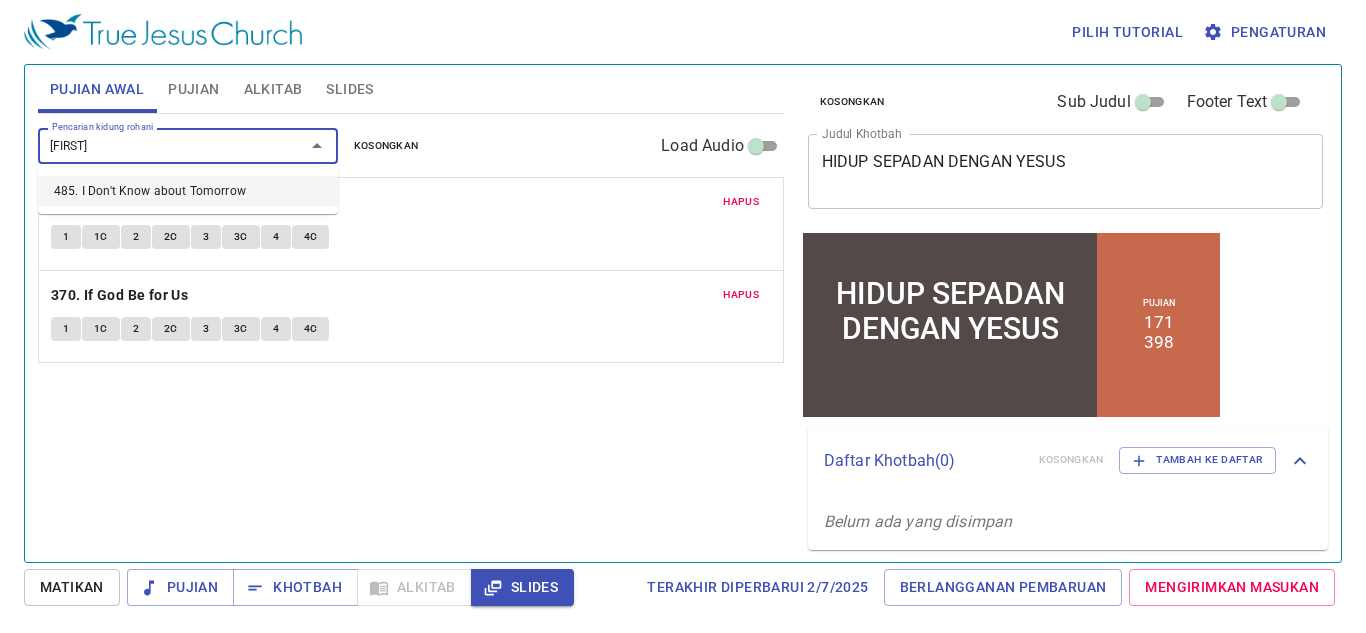 type on "tomo" 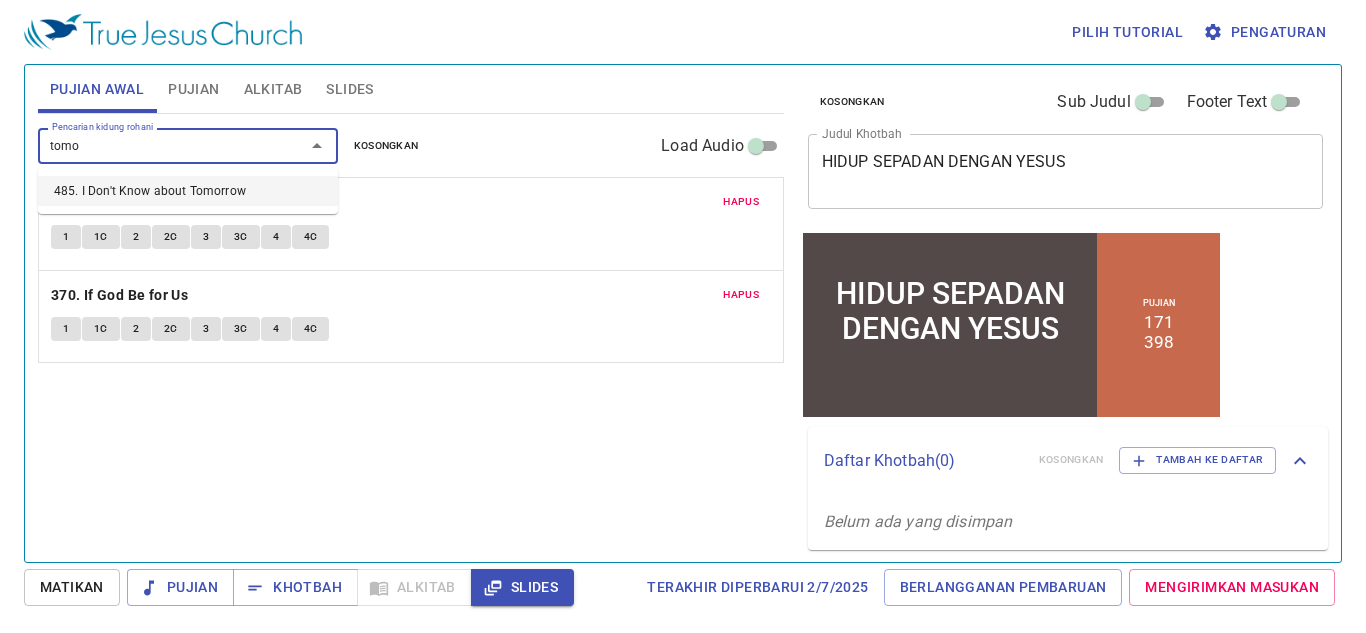 type 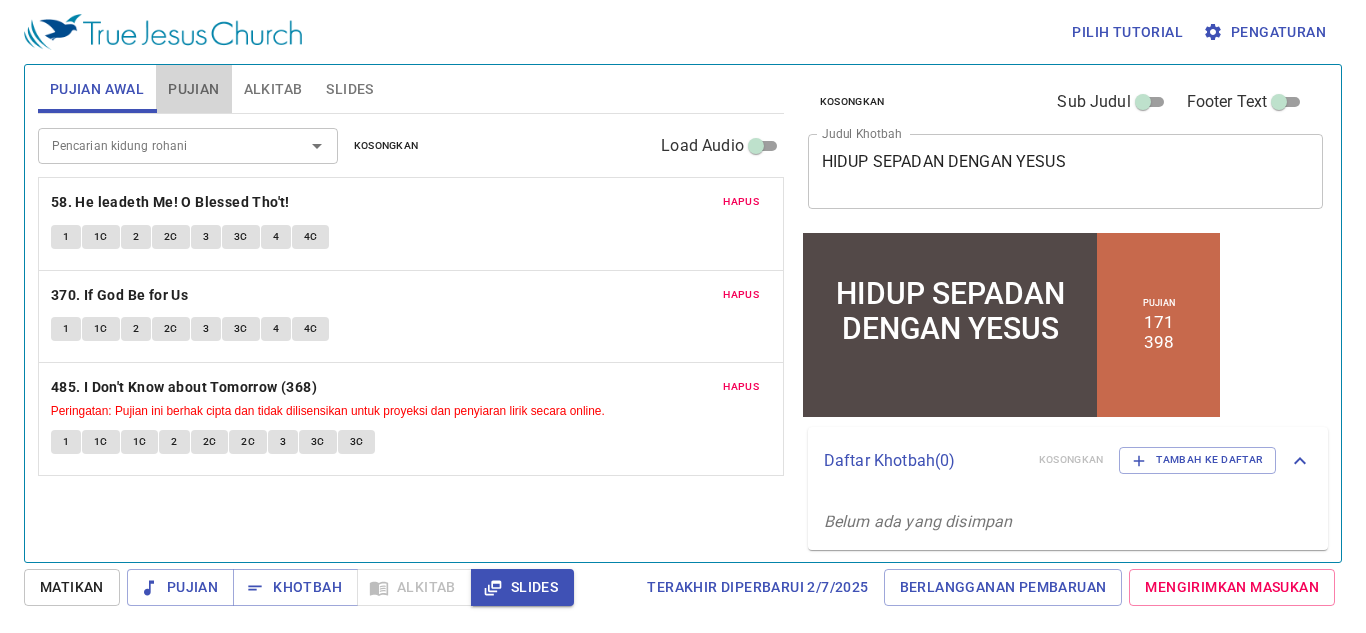 click on "Pujian" at bounding box center (193, 89) 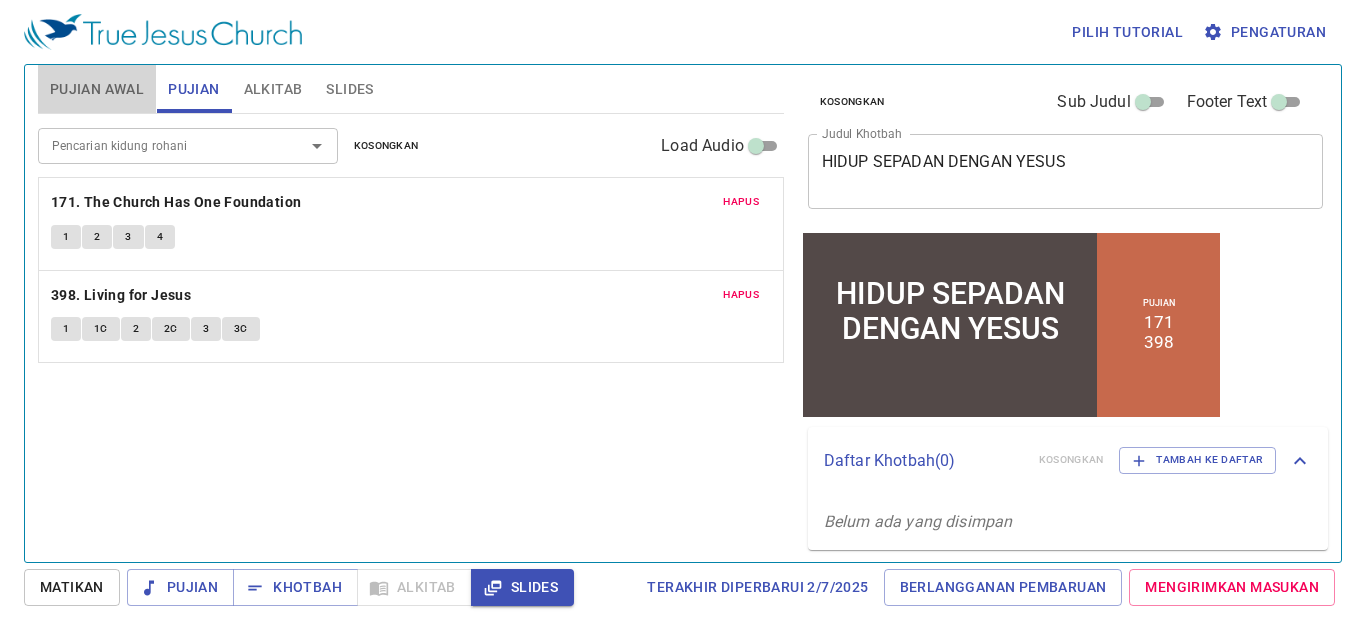 click on "Pujian Awal" at bounding box center (97, 89) 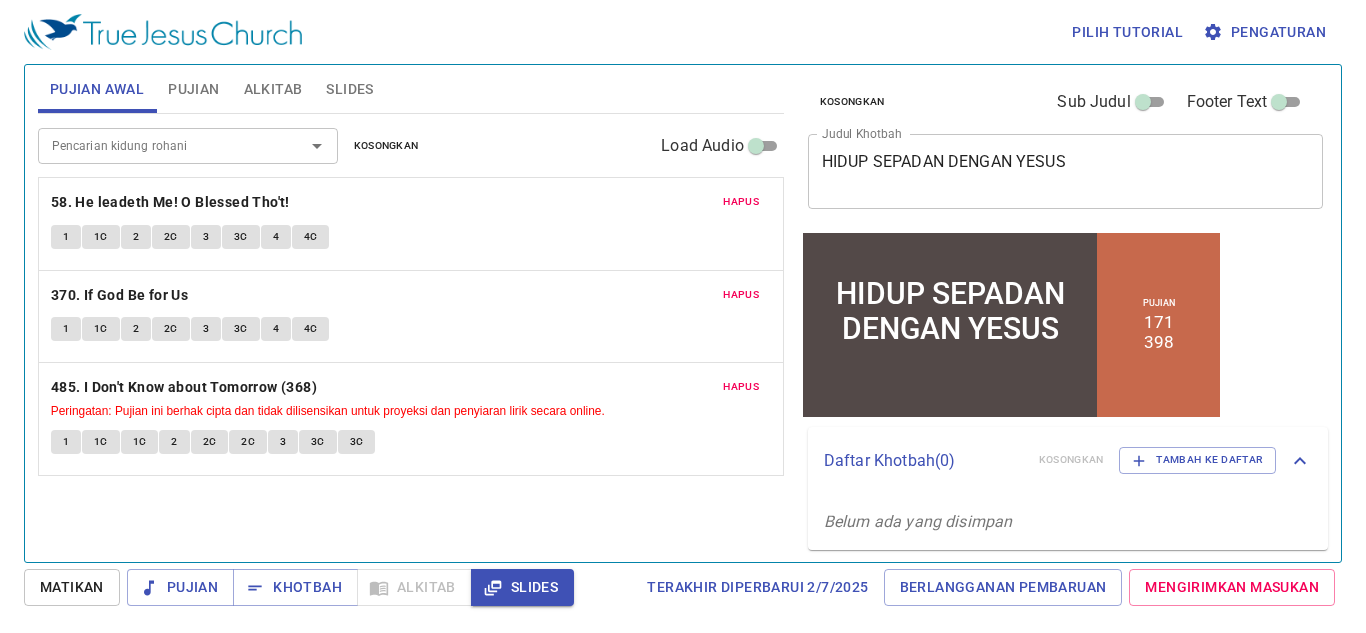 click on "Pujian" at bounding box center [193, 89] 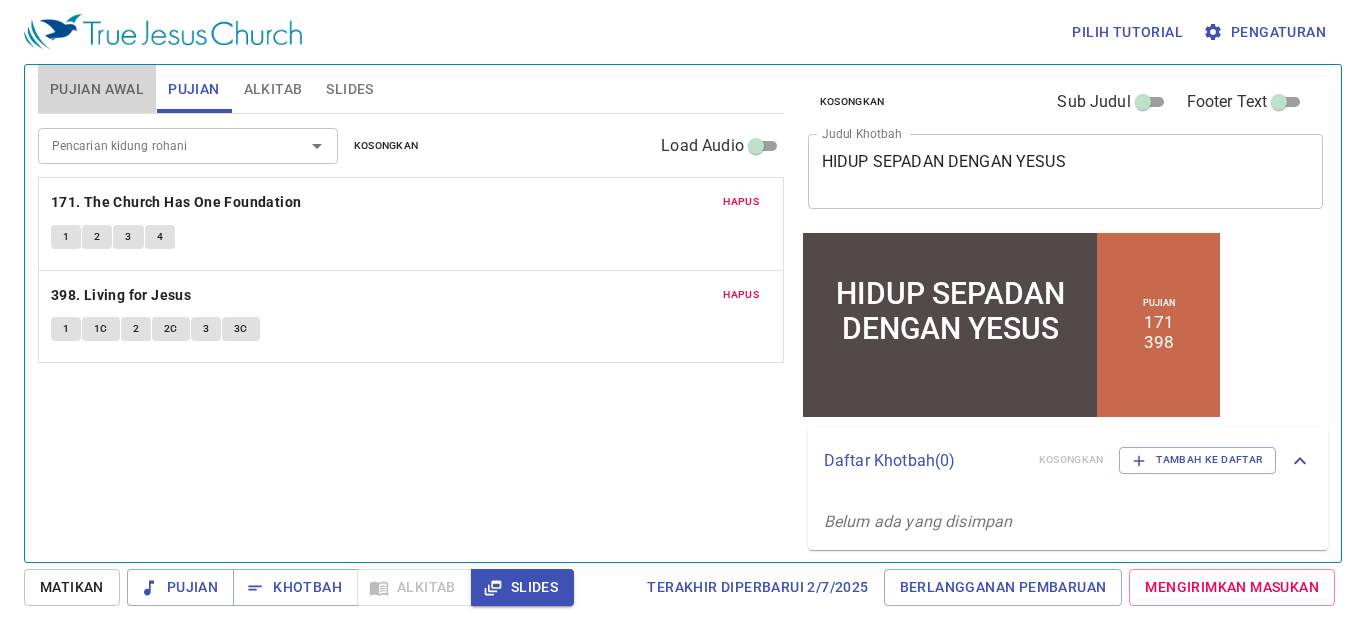 click on "Pujian Awal" at bounding box center (97, 89) 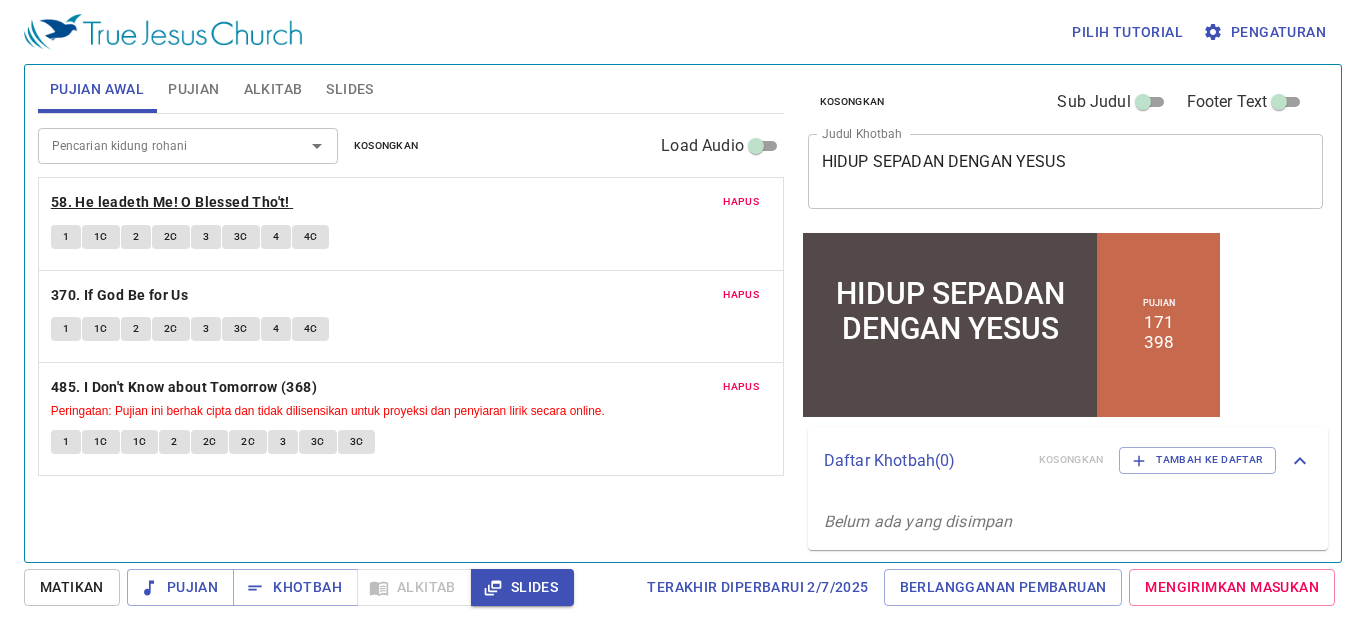 click on "58. He leadeth Me! O Blessed Tho't!" at bounding box center [170, 202] 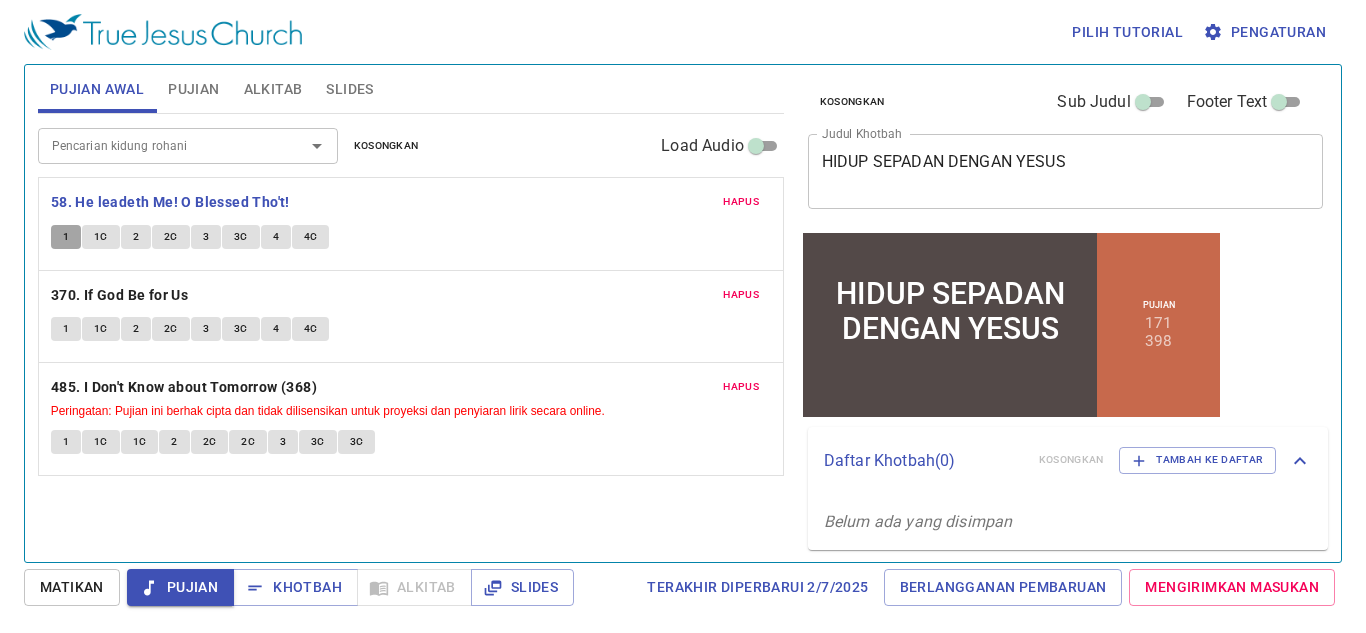 click on "1" at bounding box center (66, 237) 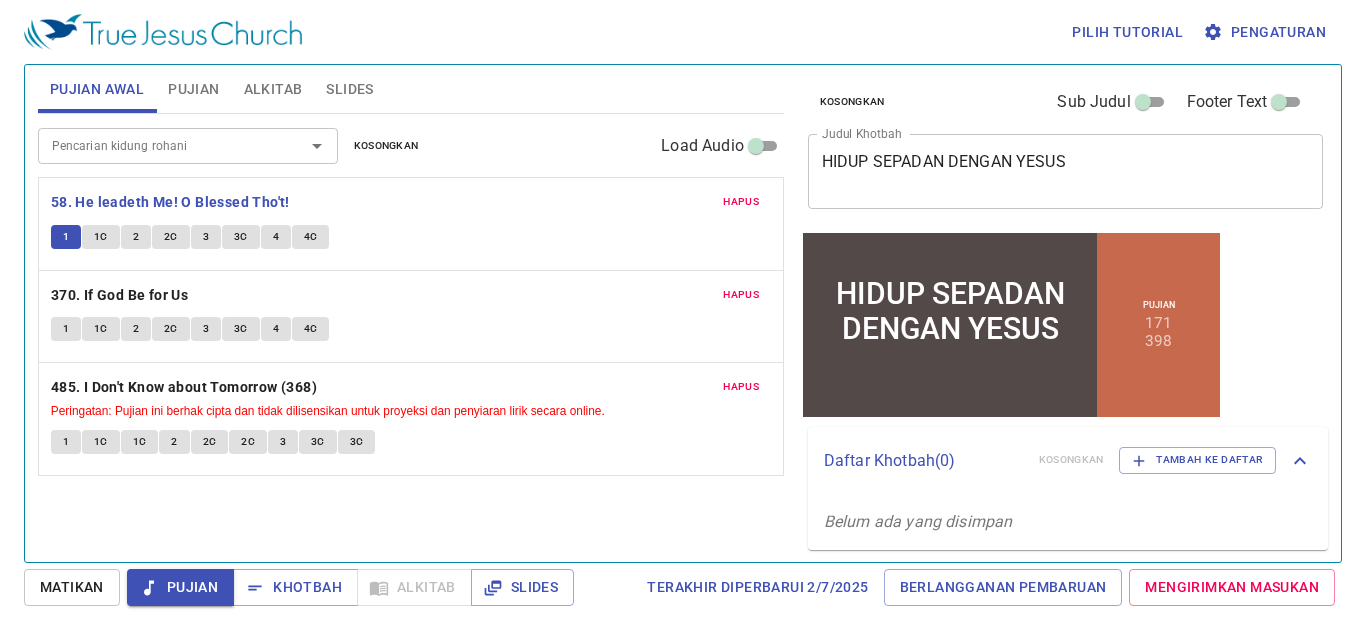 type 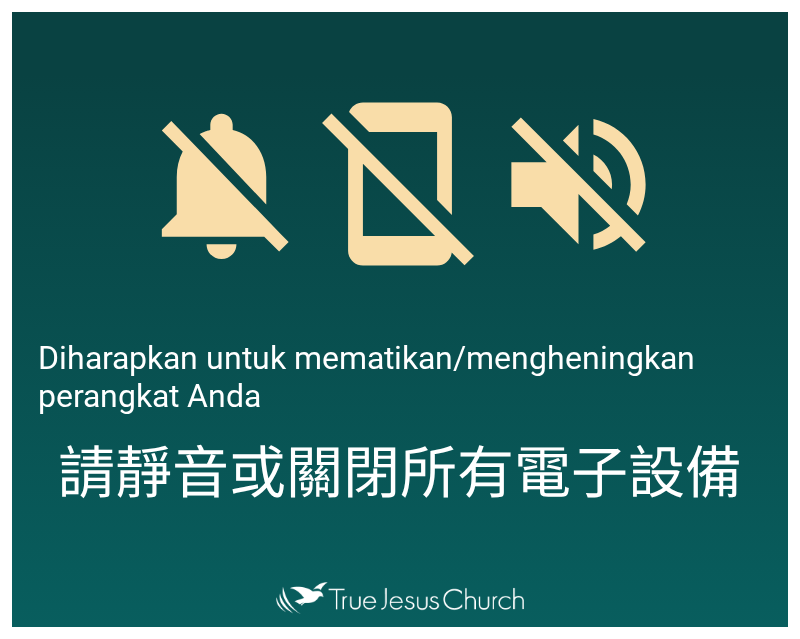 scroll, scrollTop: 0, scrollLeft: 0, axis: both 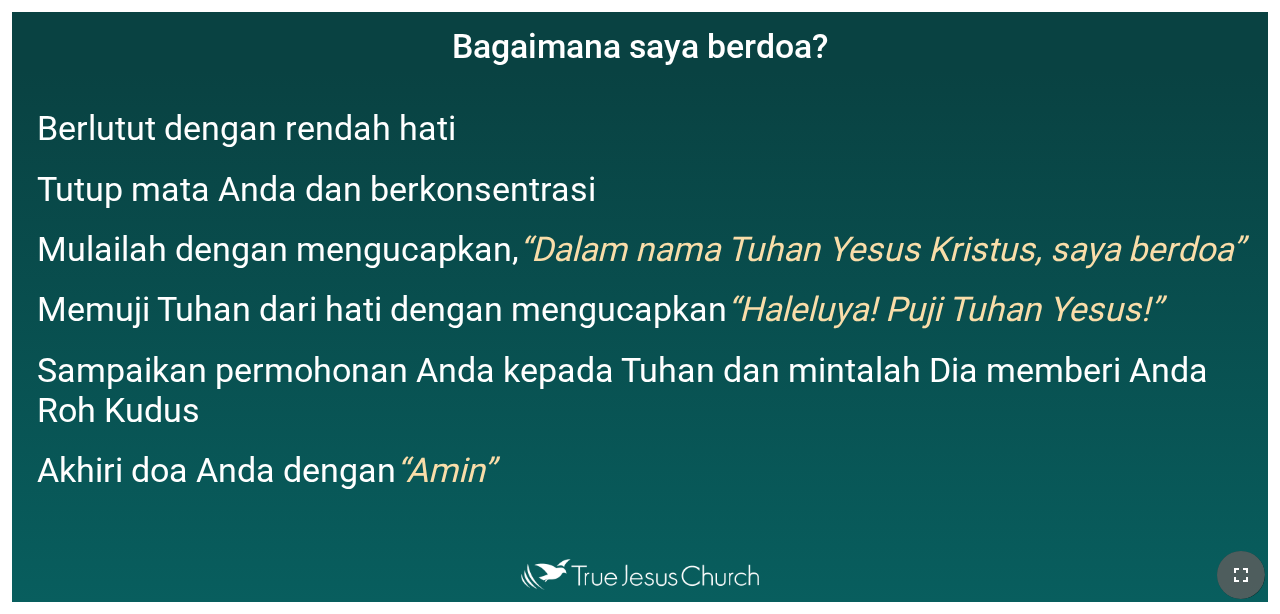 click 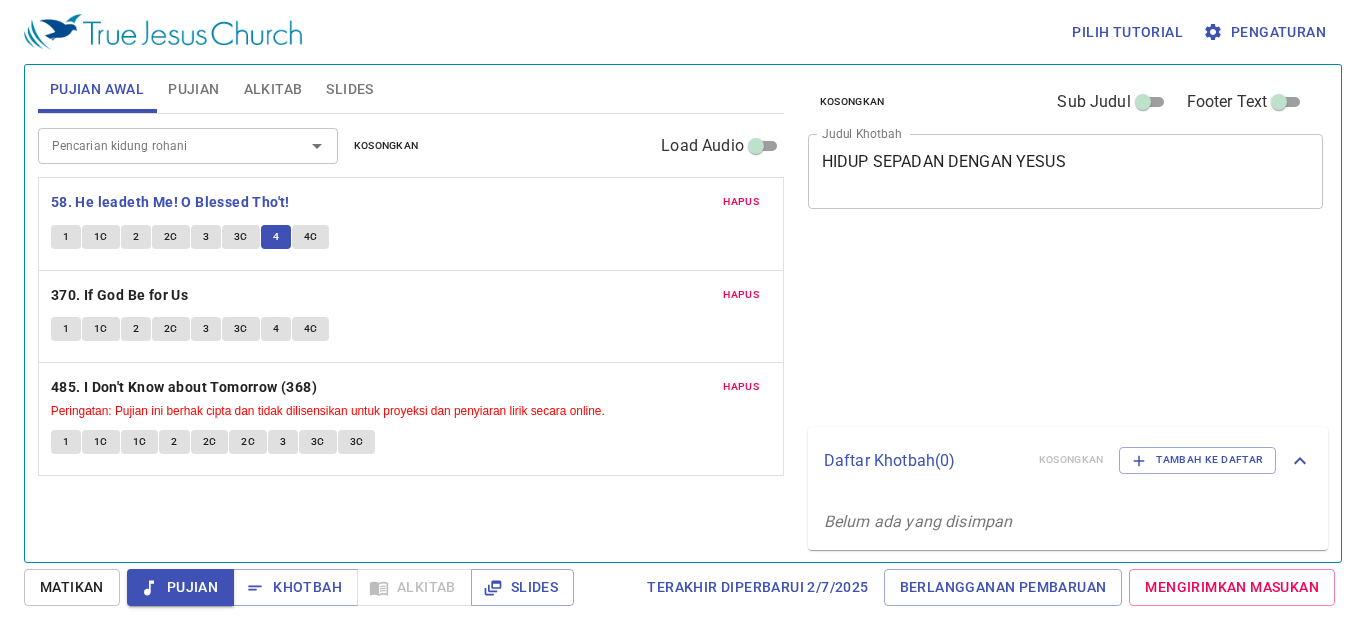 scroll, scrollTop: 0, scrollLeft: 0, axis: both 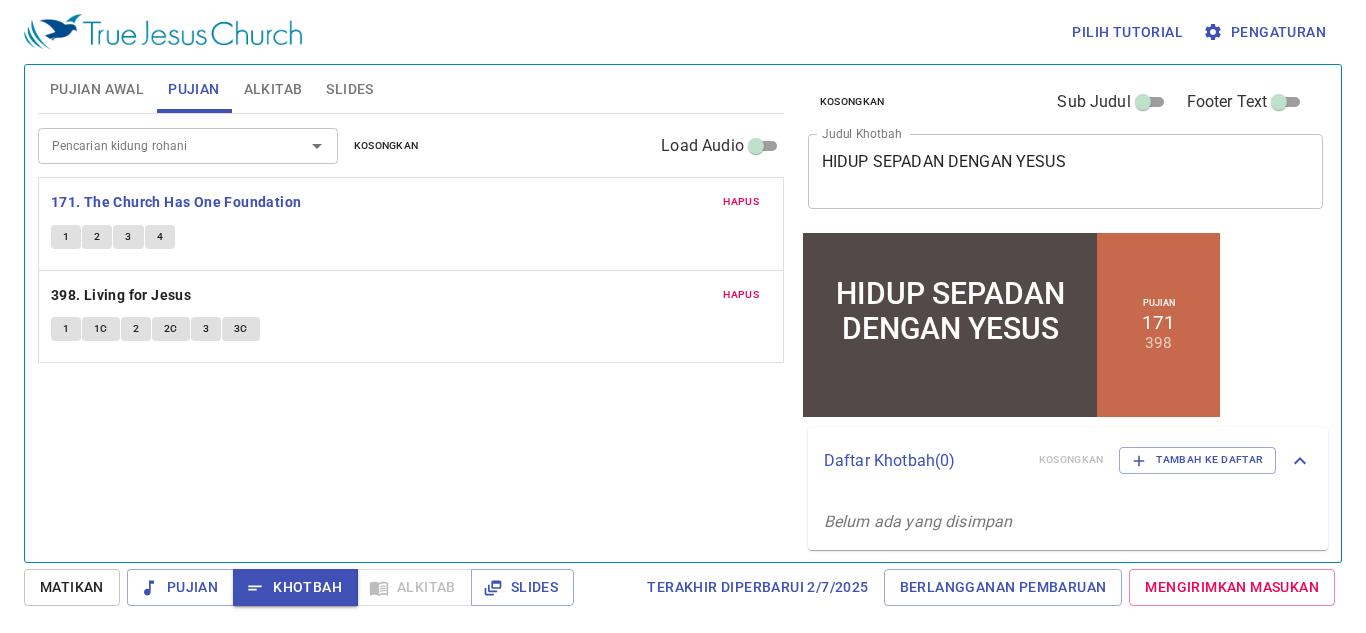click on "1" at bounding box center [66, 237] 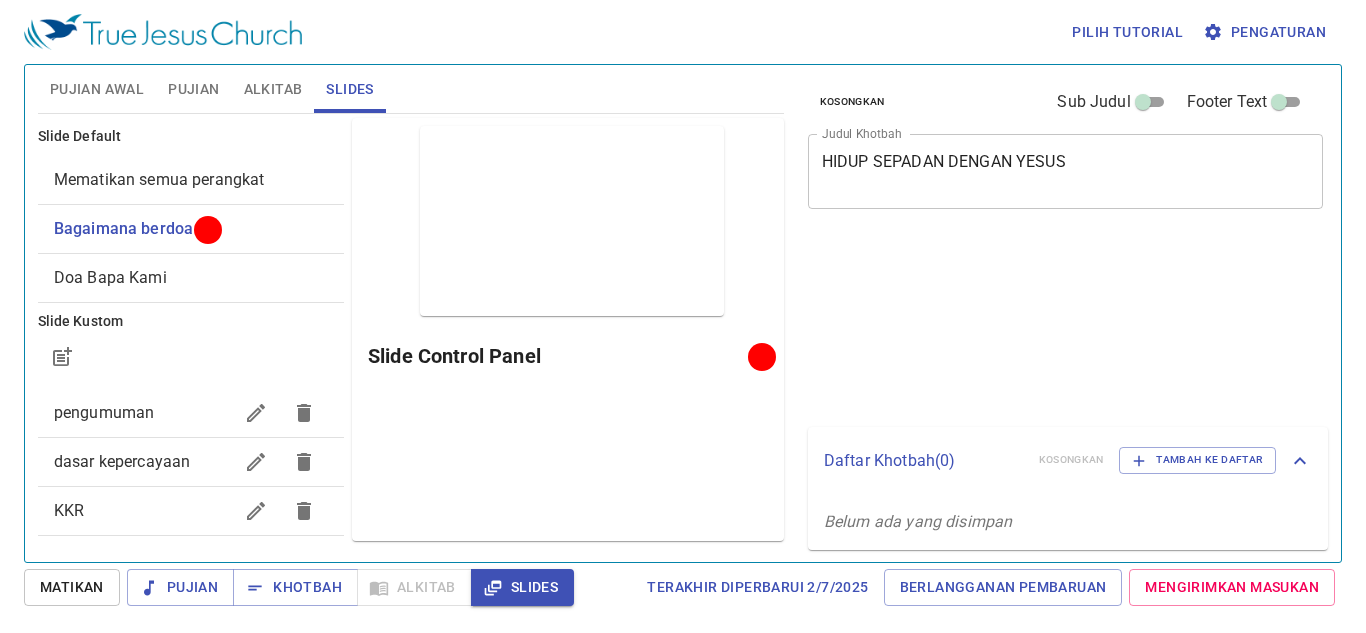 scroll, scrollTop: 0, scrollLeft: 0, axis: both 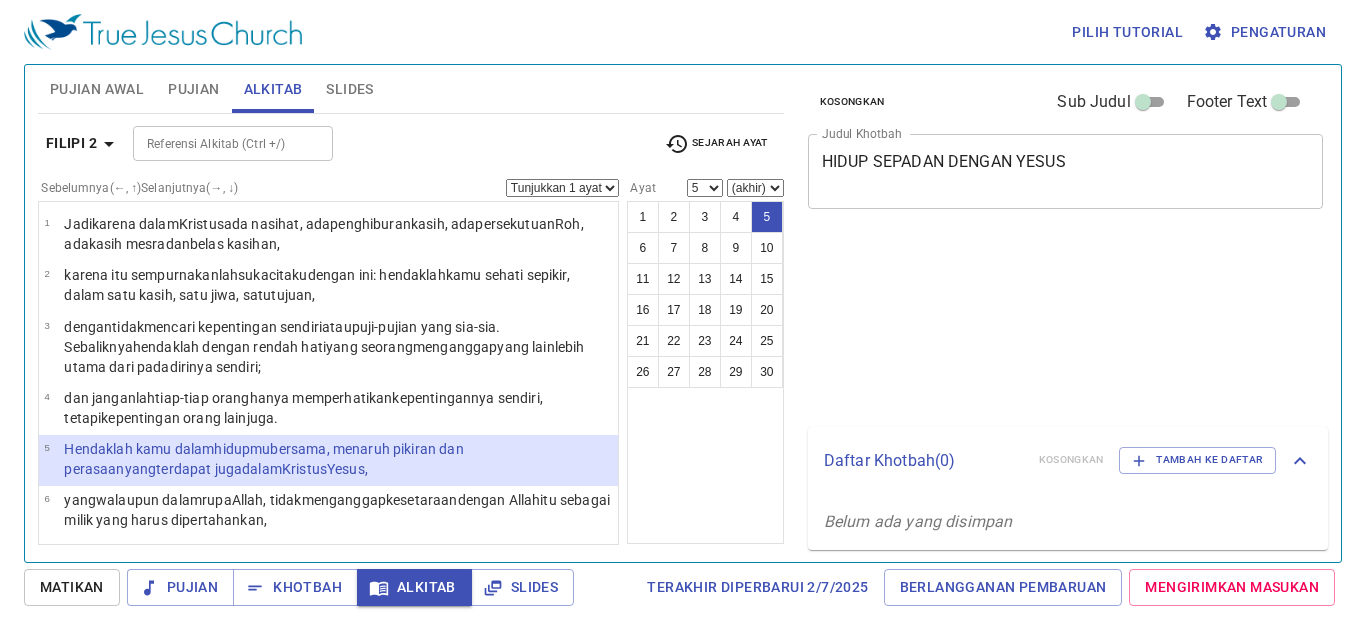 select on "5" 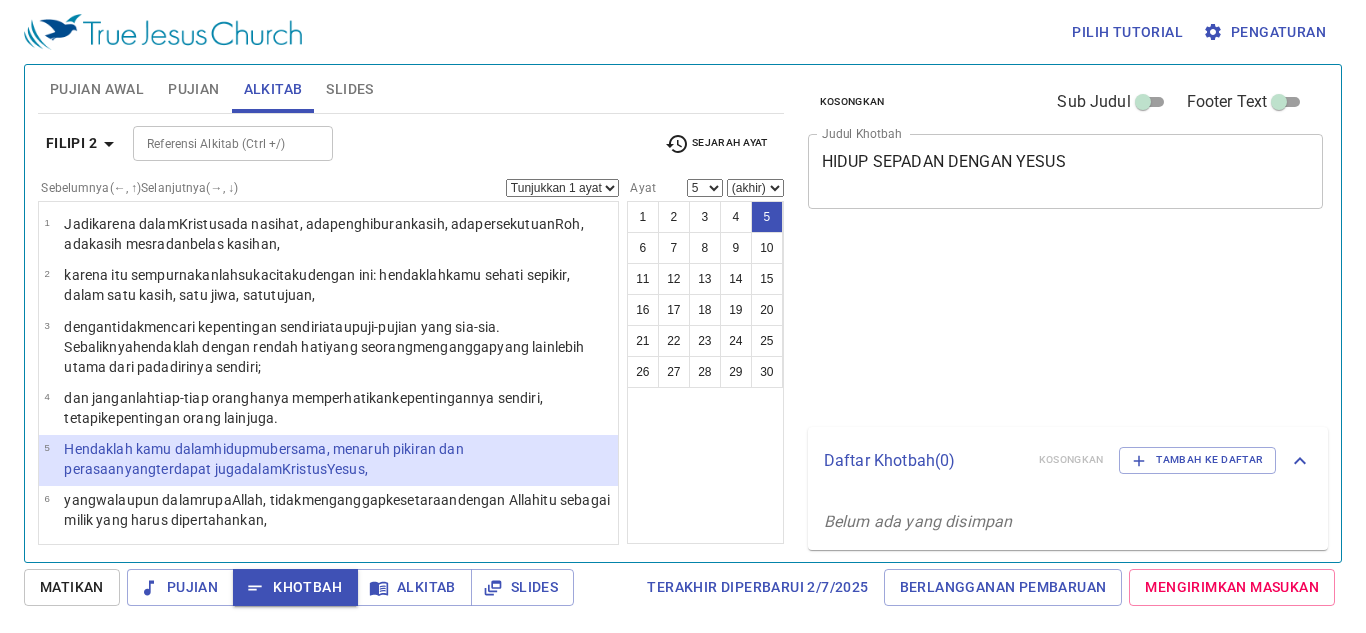 select on "5" 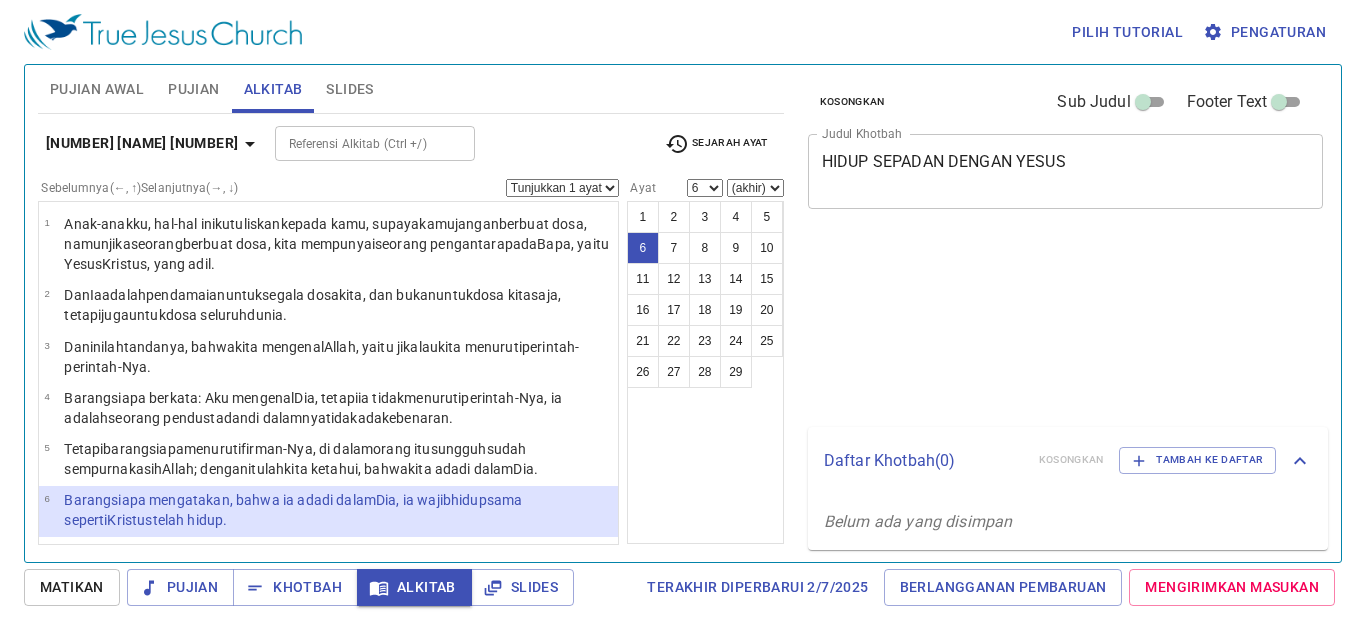 select on "6" 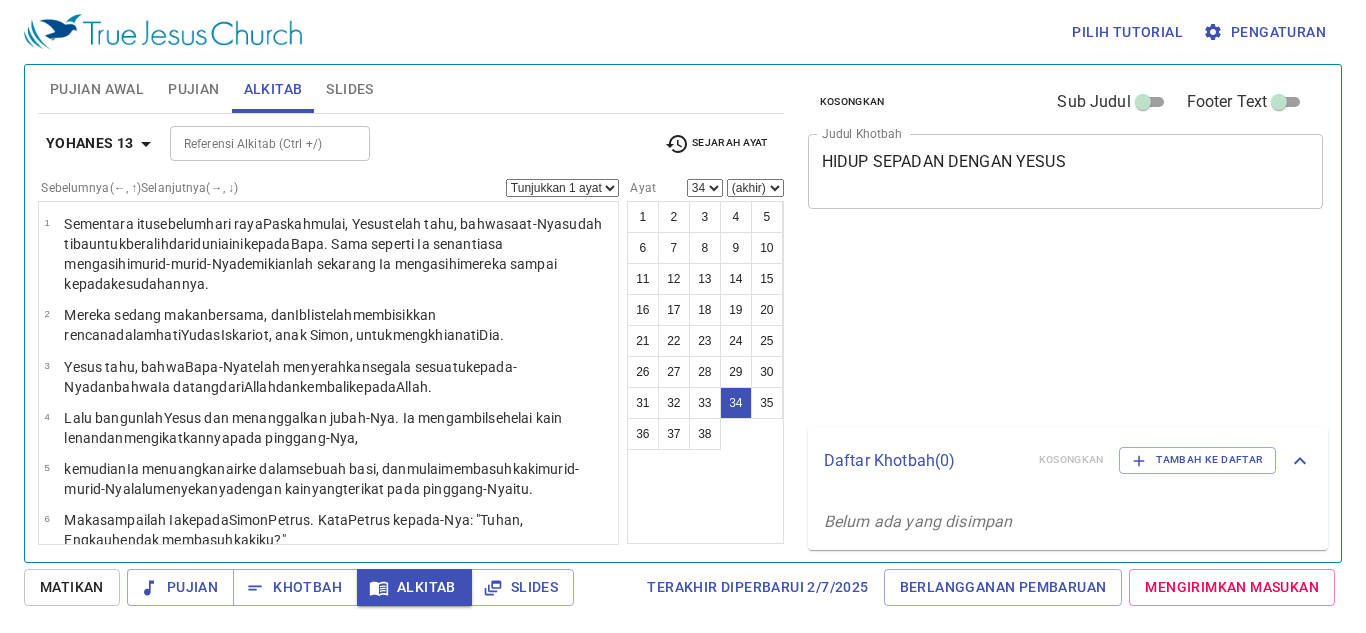 select on "34" 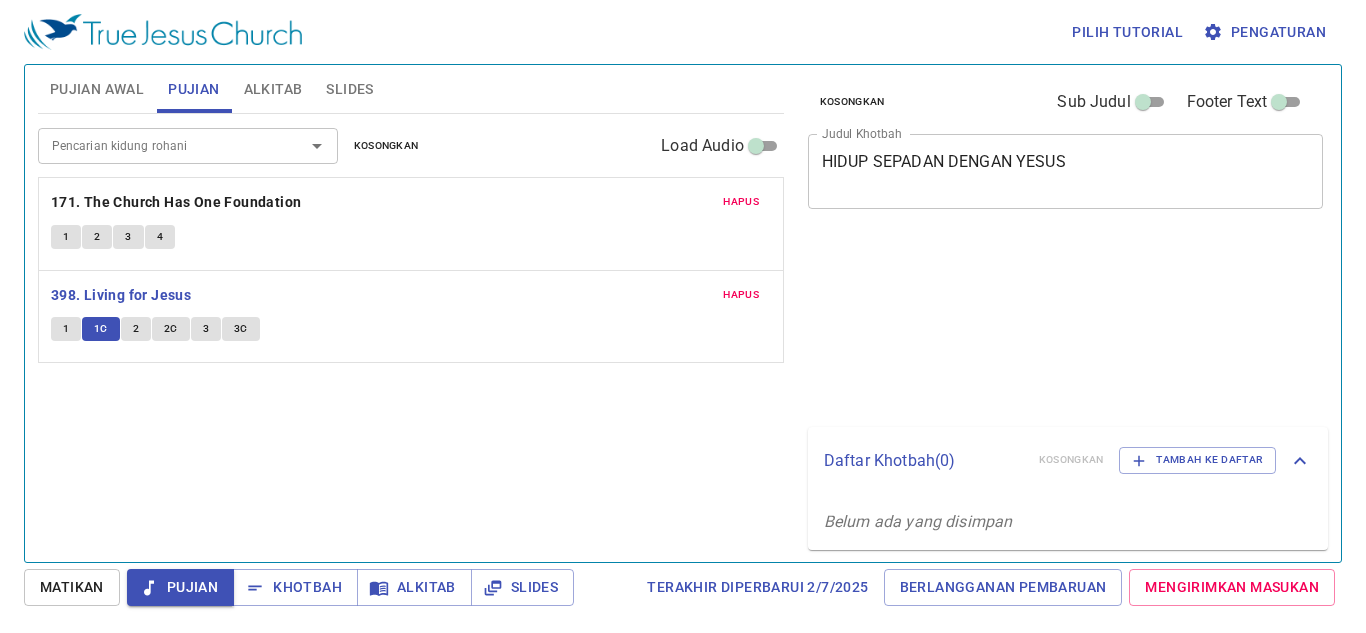 scroll, scrollTop: 0, scrollLeft: 0, axis: both 